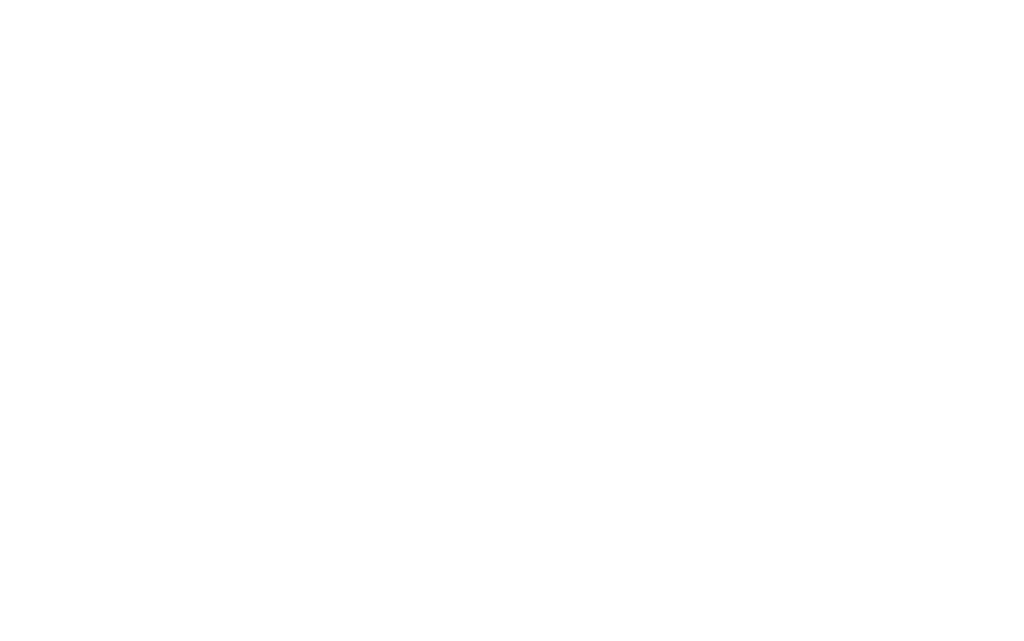 scroll, scrollTop: 0, scrollLeft: 0, axis: both 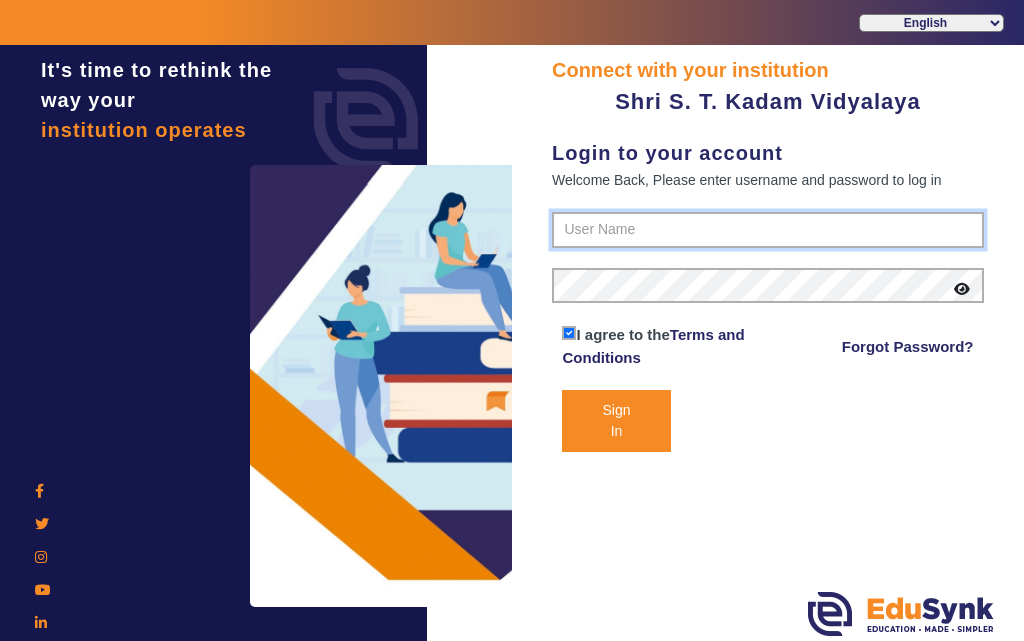 type on "[PHONE]" 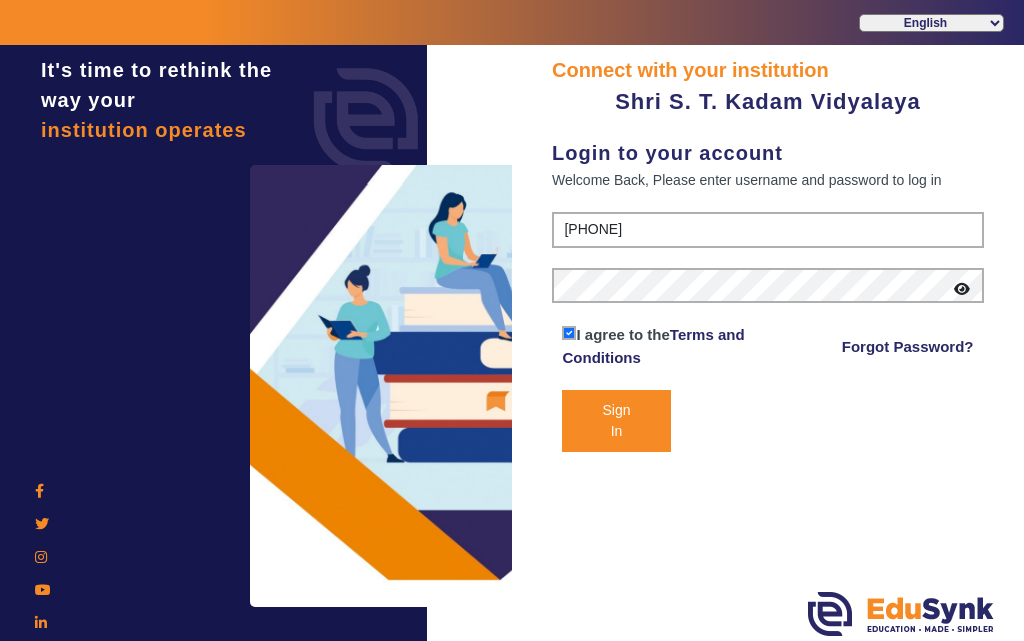 click on "Sign In" 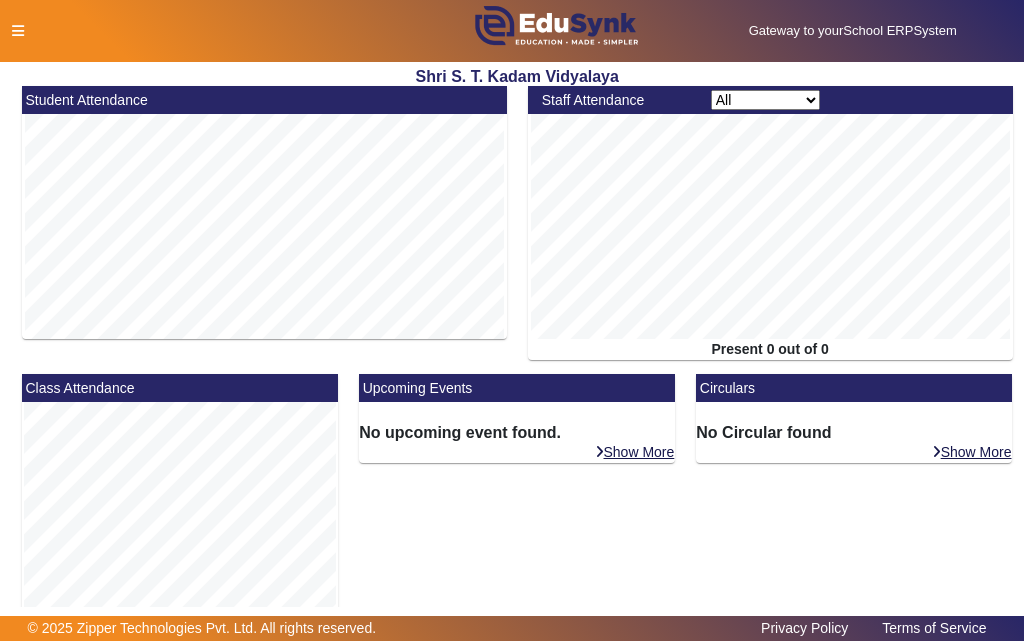 click 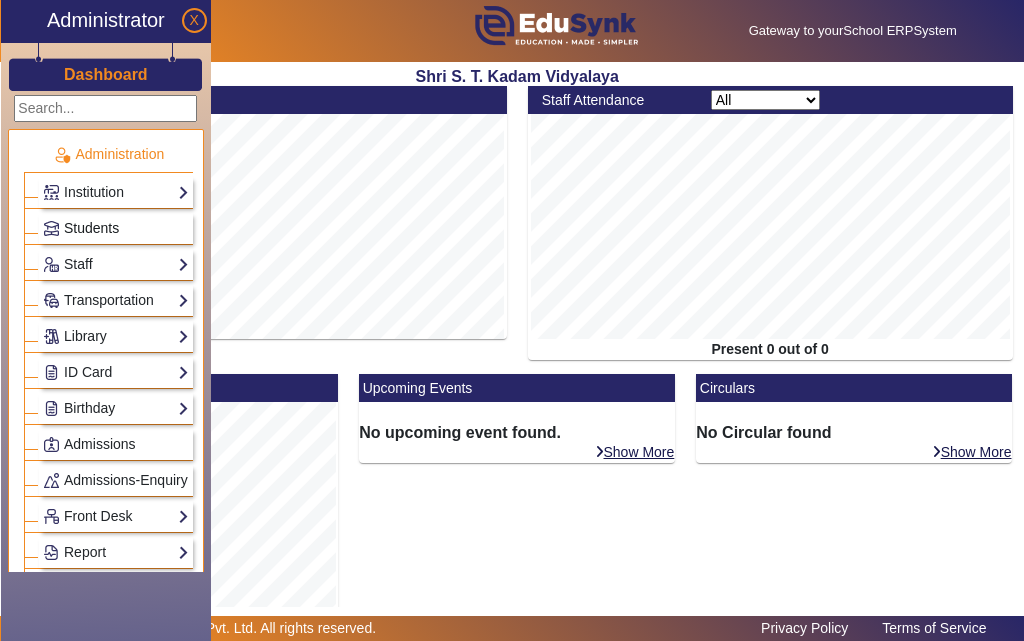 click on "Students" 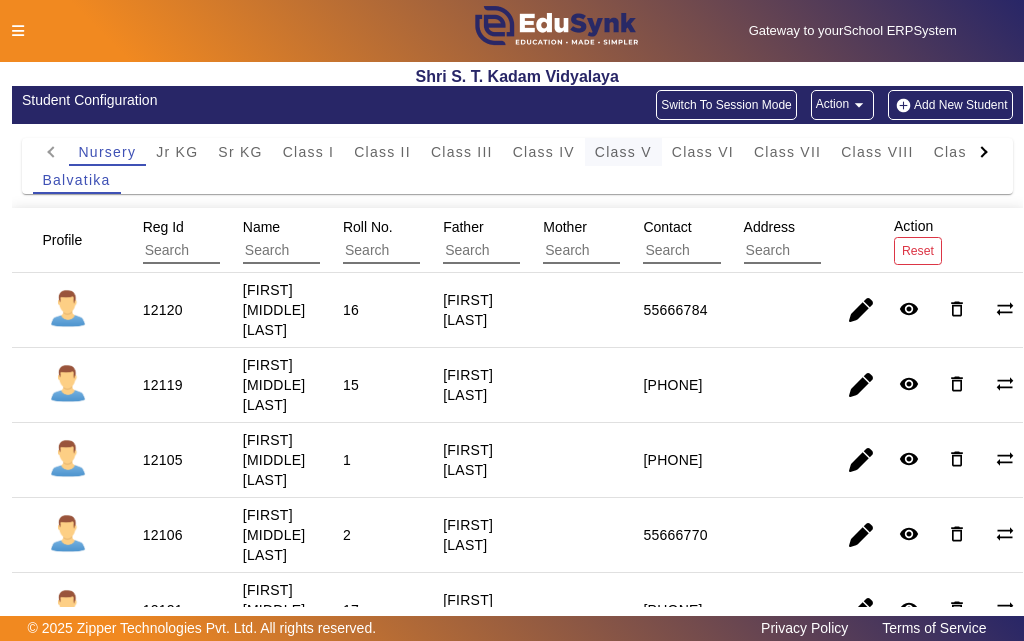 click on "Class V" at bounding box center [623, 152] 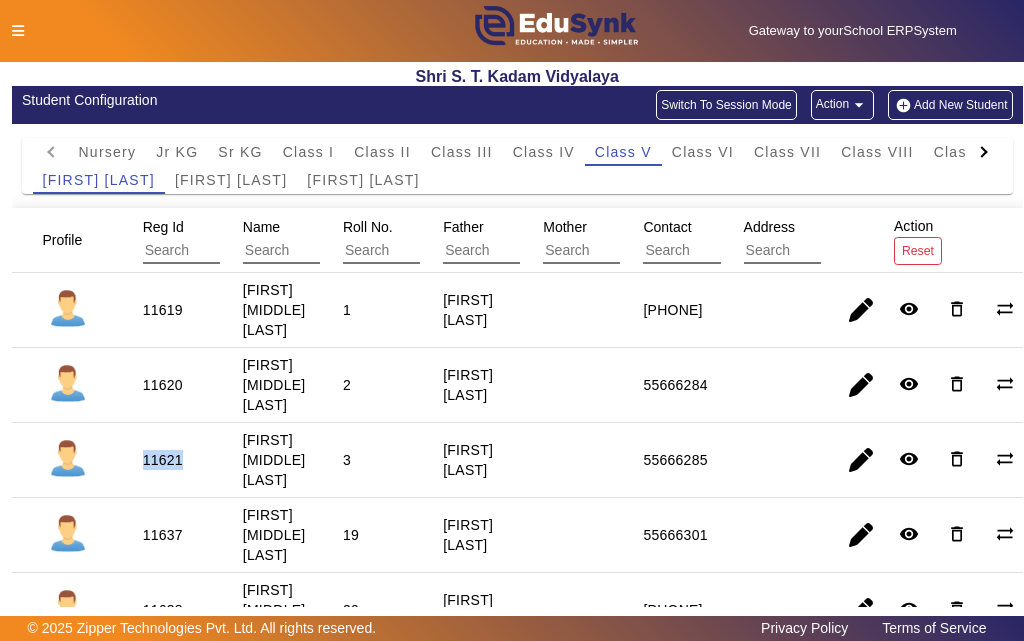 drag, startPoint x: 141, startPoint y: 444, endPoint x: 190, endPoint y: 451, distance: 49.497475 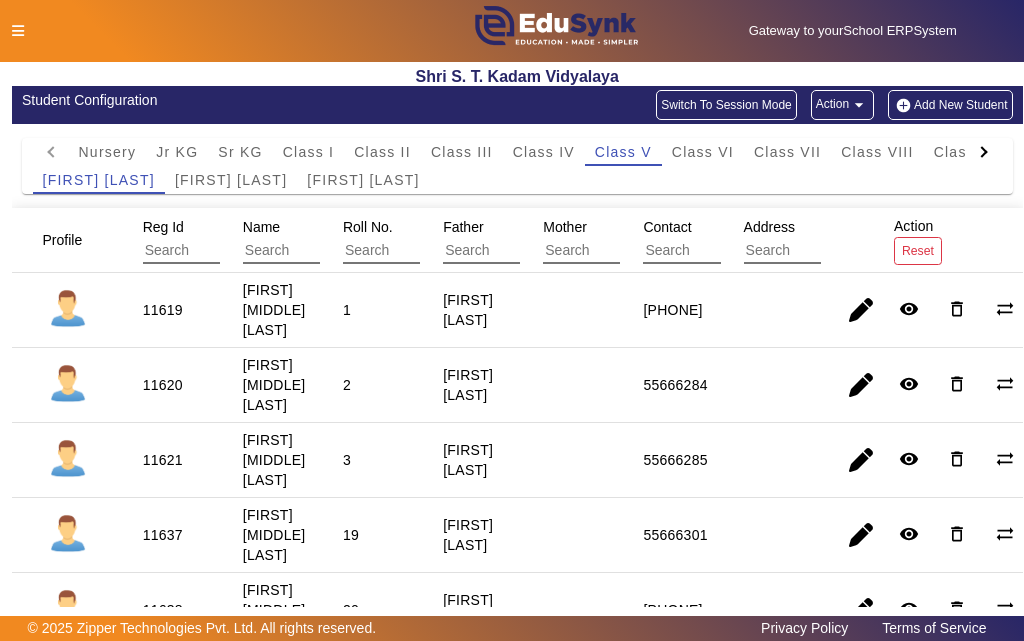 click 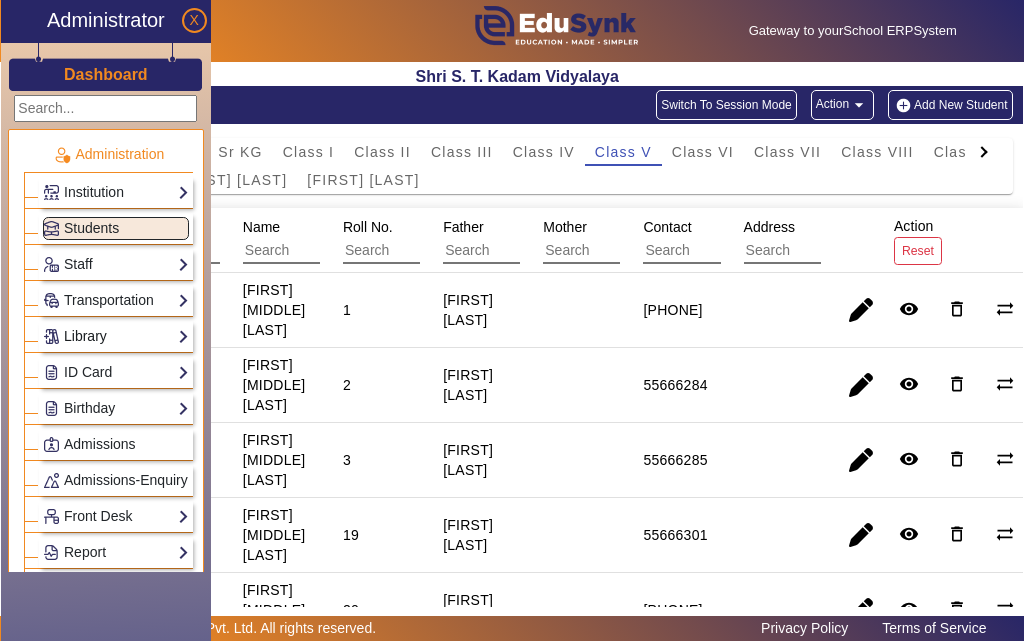 click on "Library" 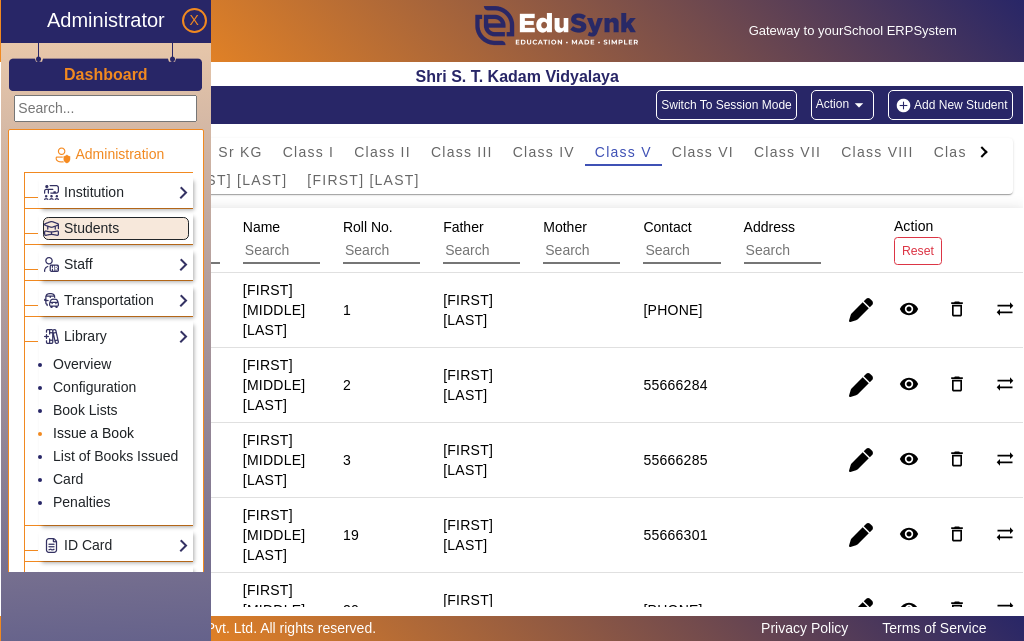 click on "Issue a Book" 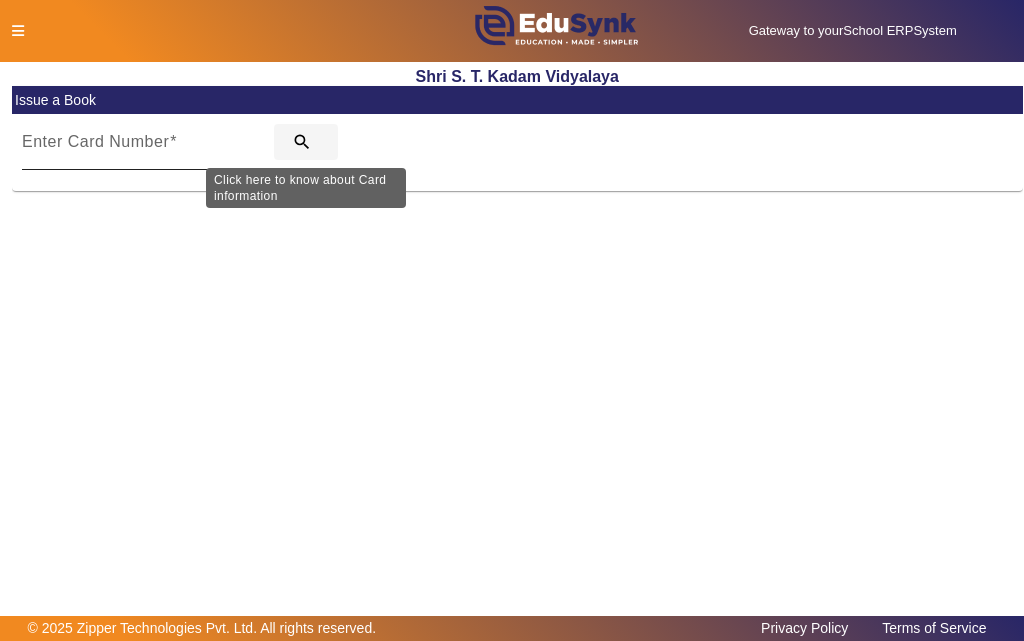 click on "search" 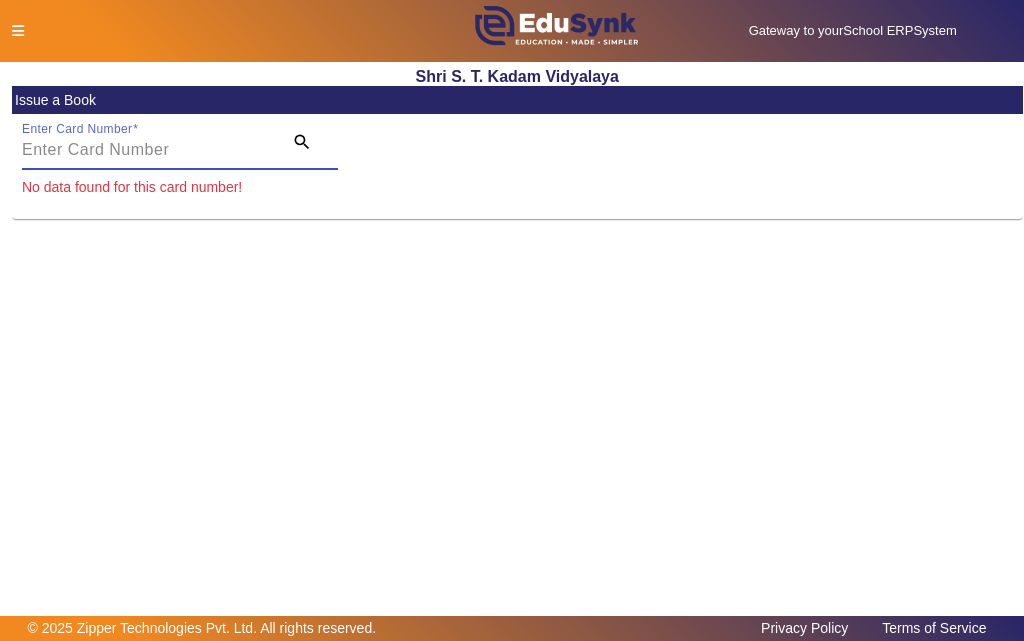 paste on "11621" 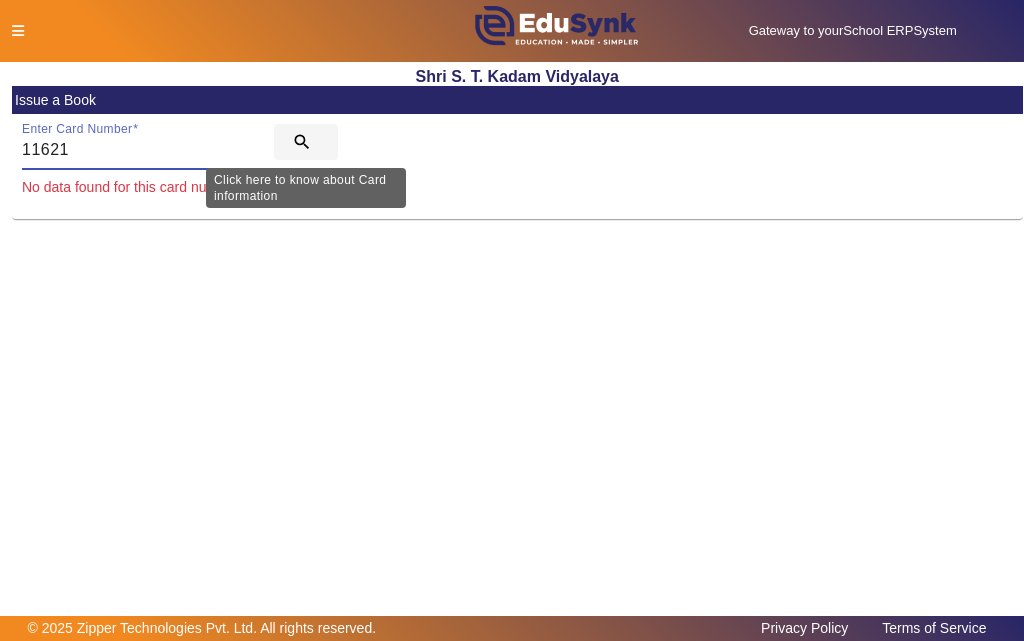 type on "11621" 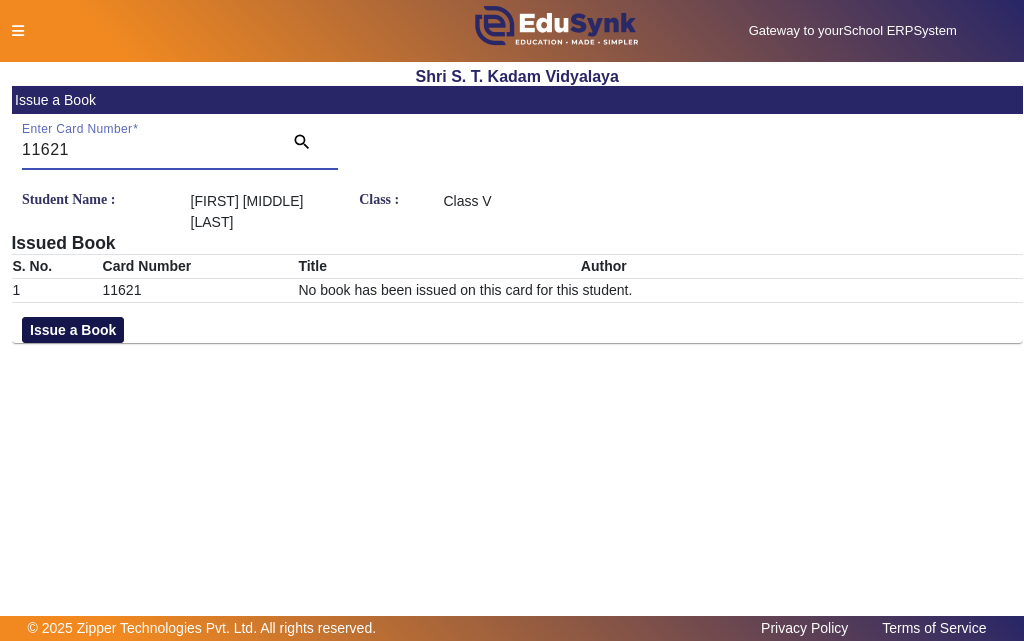 click on "Issue a Book" 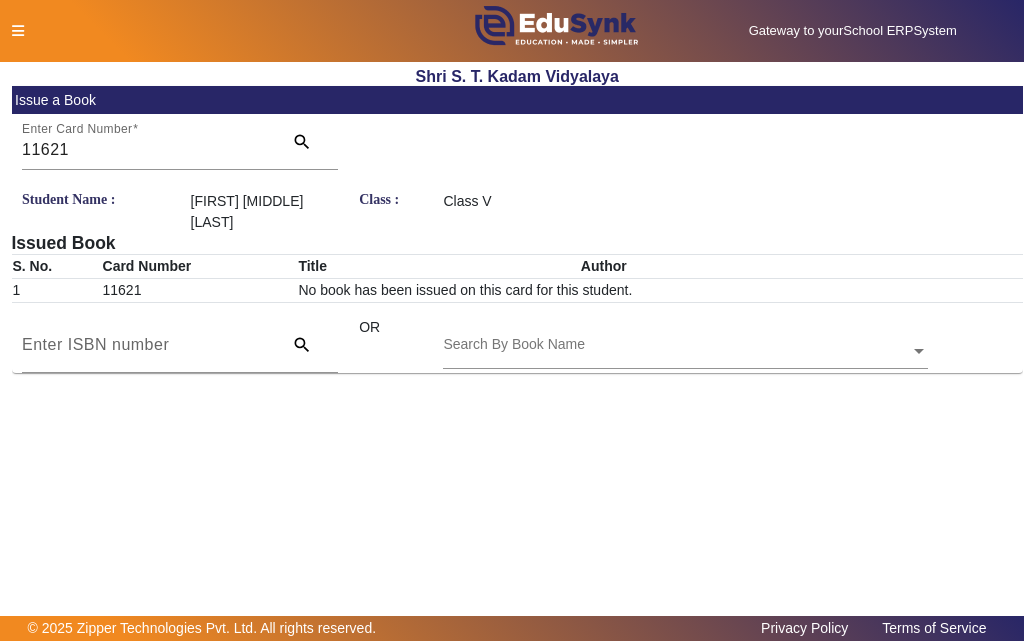 click on "Search By Book Name" 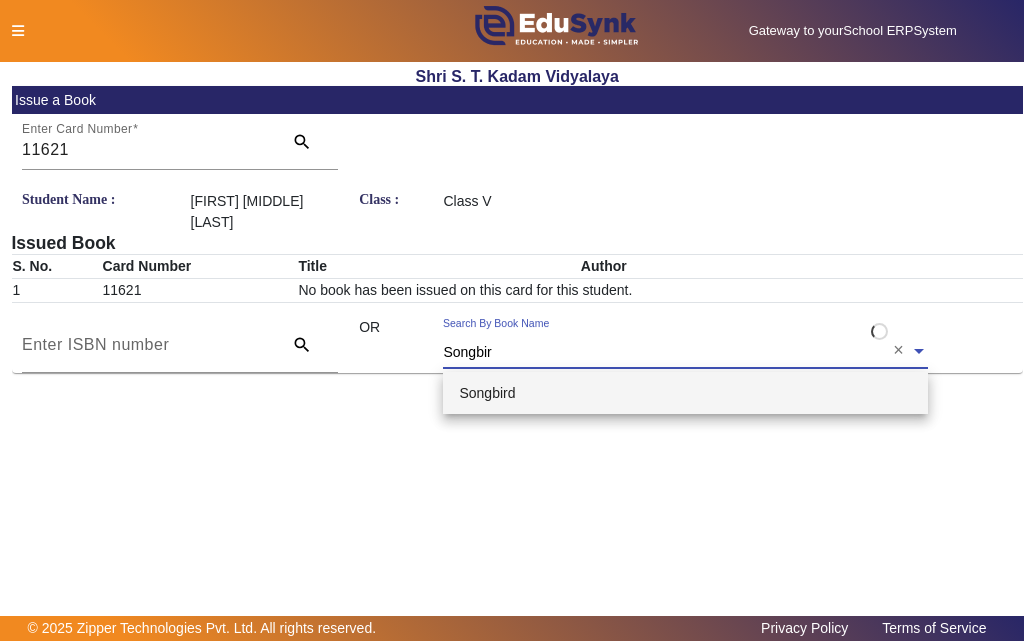 type on "Songbird" 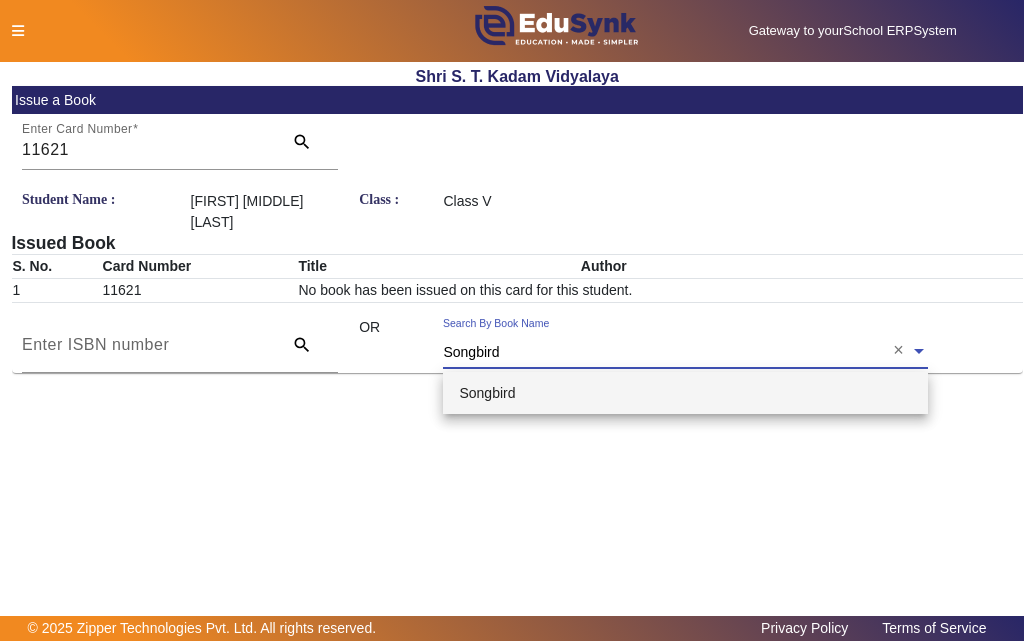 click on "Songbird" at bounding box center (685, 393) 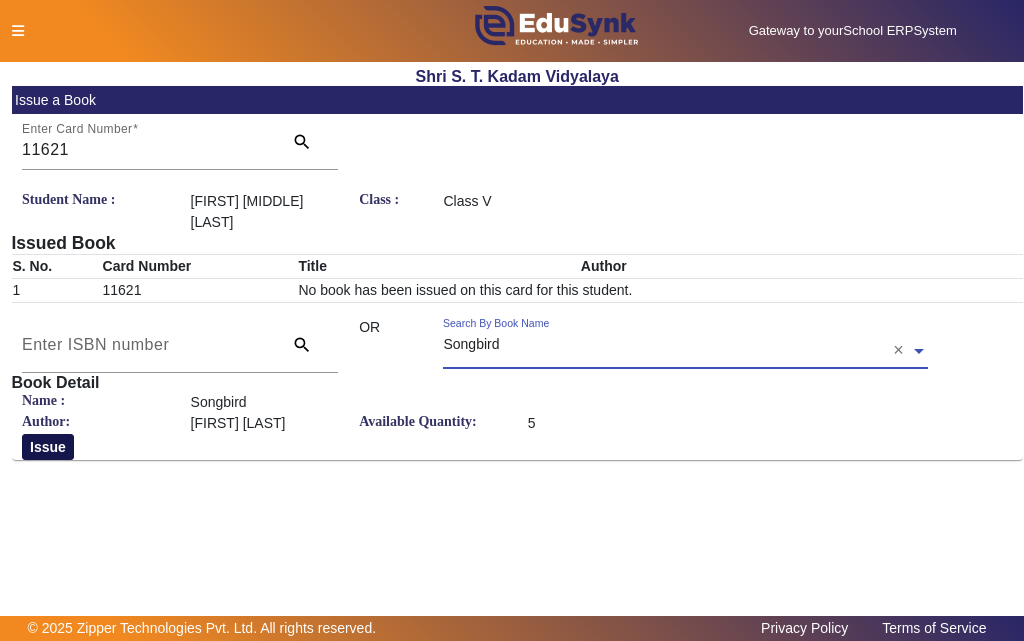 click on "Issue" 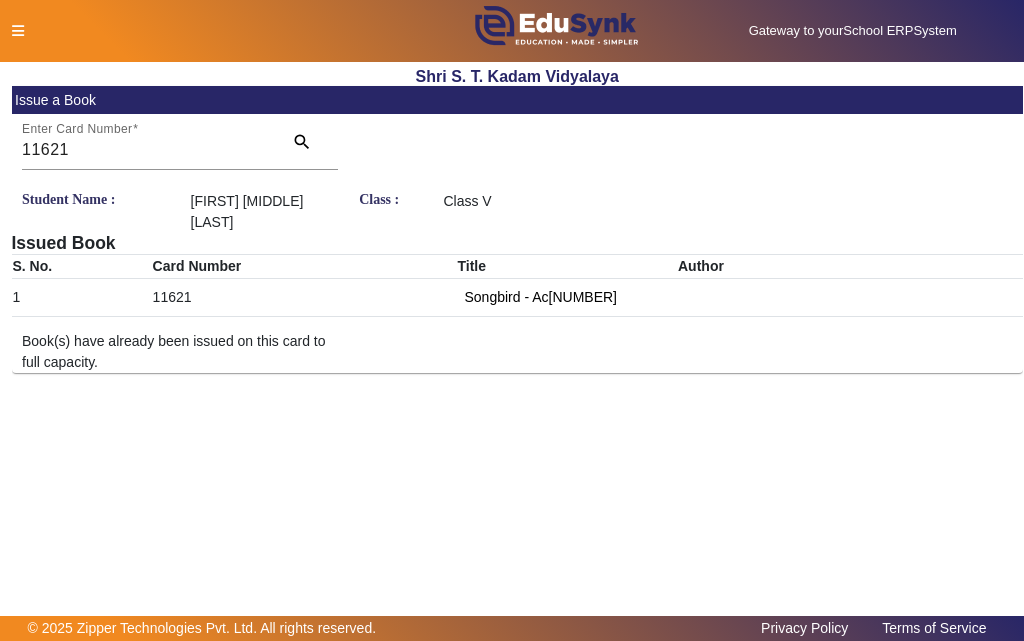 click 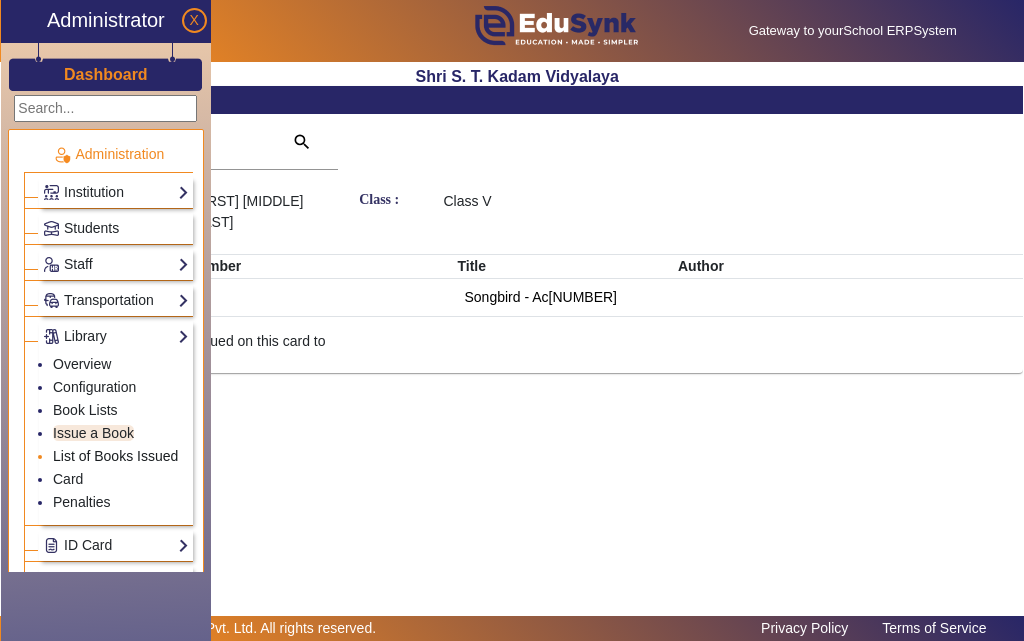 click on "List of Books Issued" 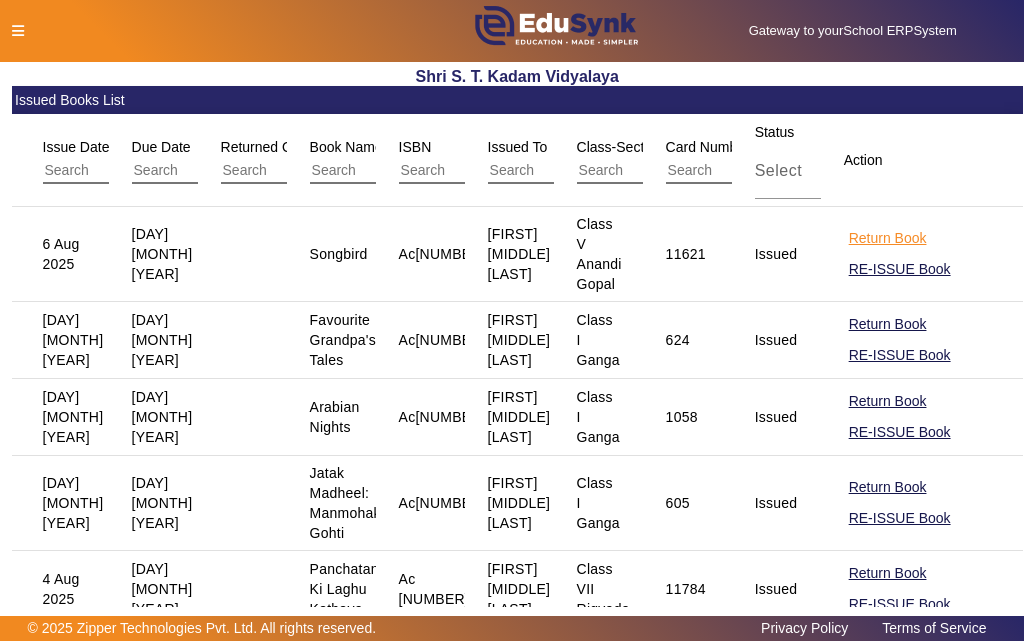 click on "Return Book" at bounding box center (888, 324) 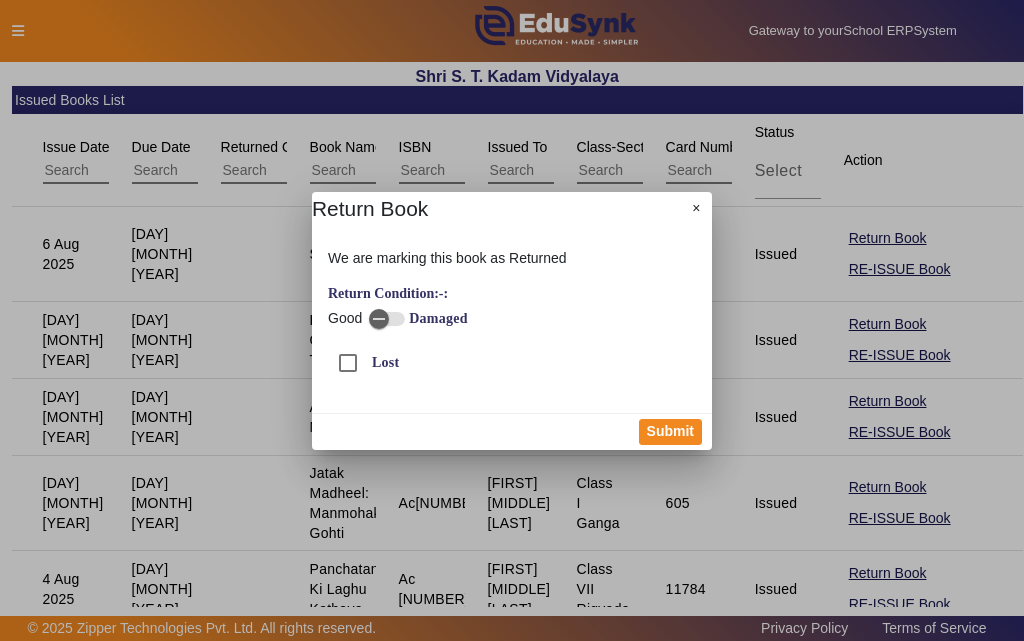 click on "×" at bounding box center [696, 208] 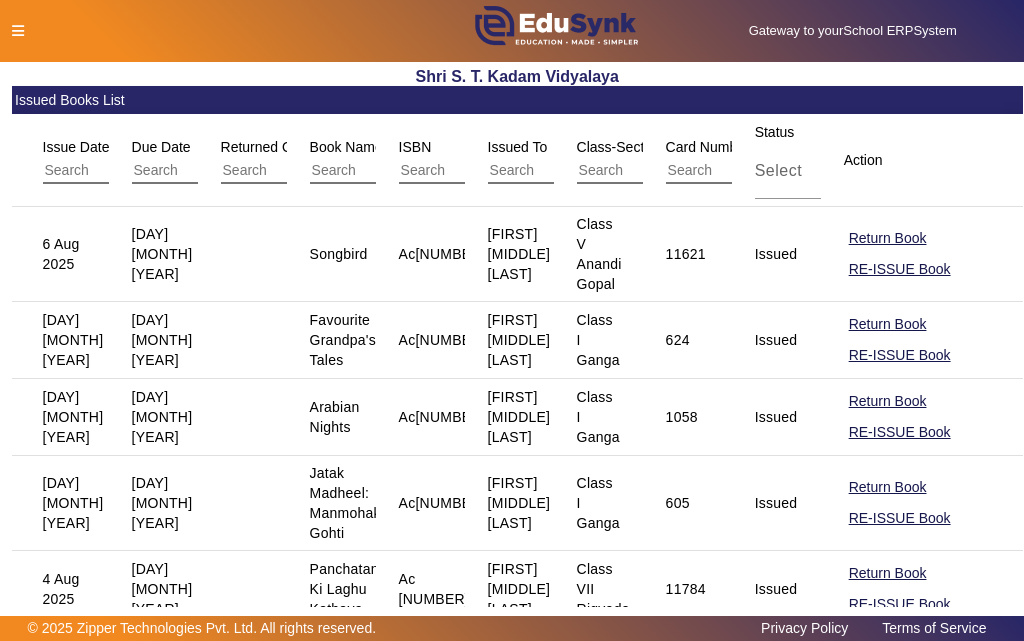 click 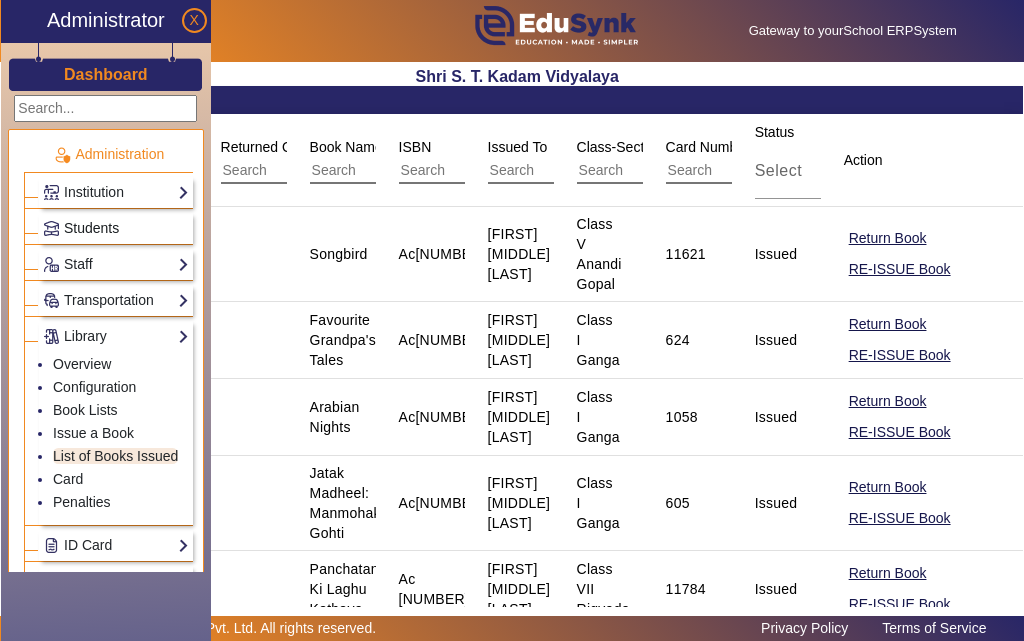 click on "Students" 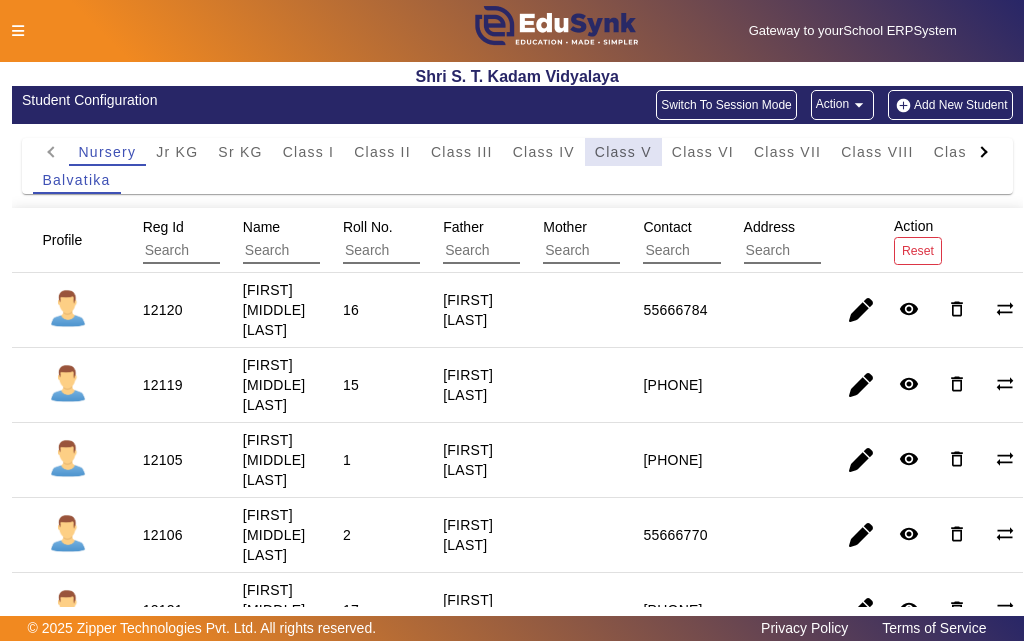 click on "Class V" at bounding box center [623, 152] 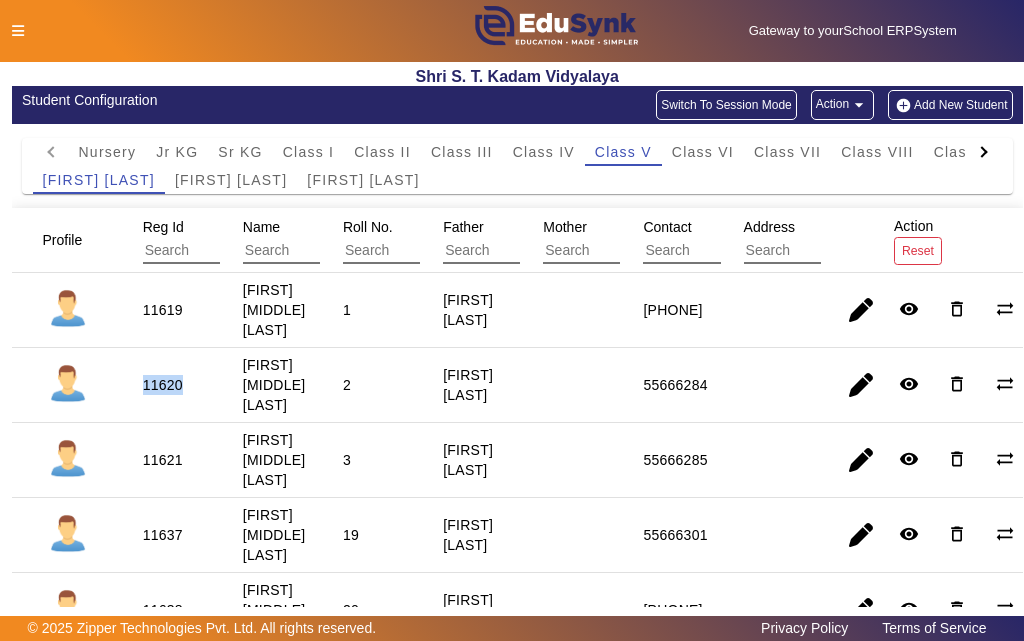 drag, startPoint x: 140, startPoint y: 377, endPoint x: 206, endPoint y: 379, distance: 66.0303 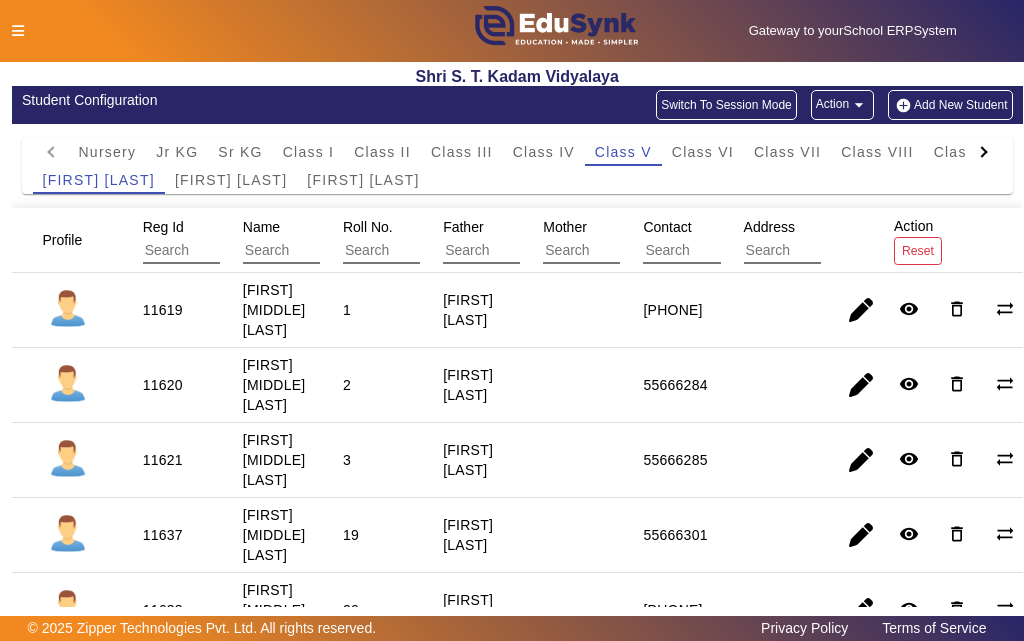 click 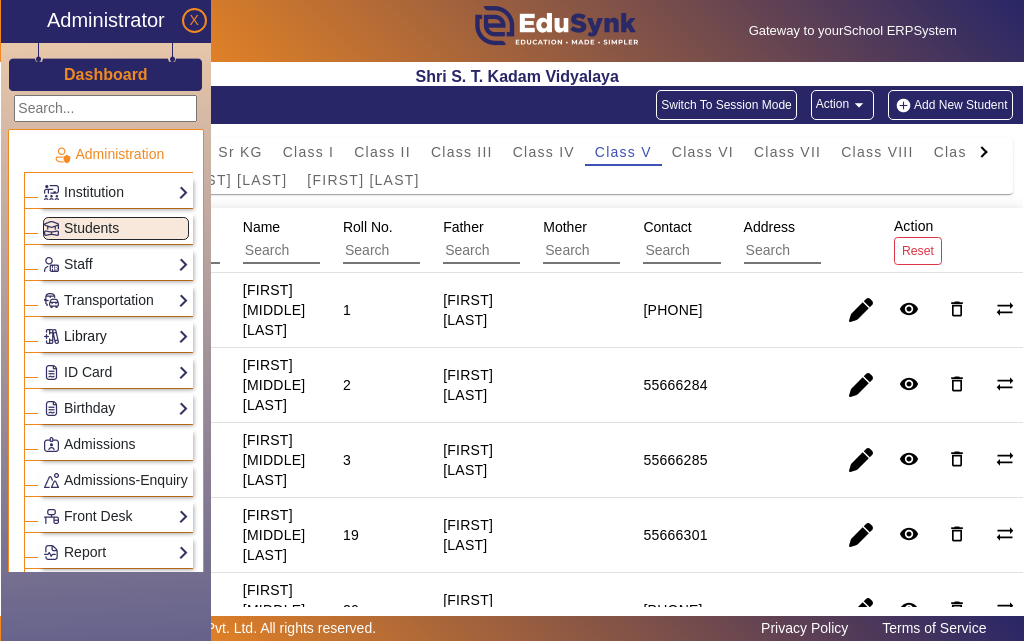 click on "Library" 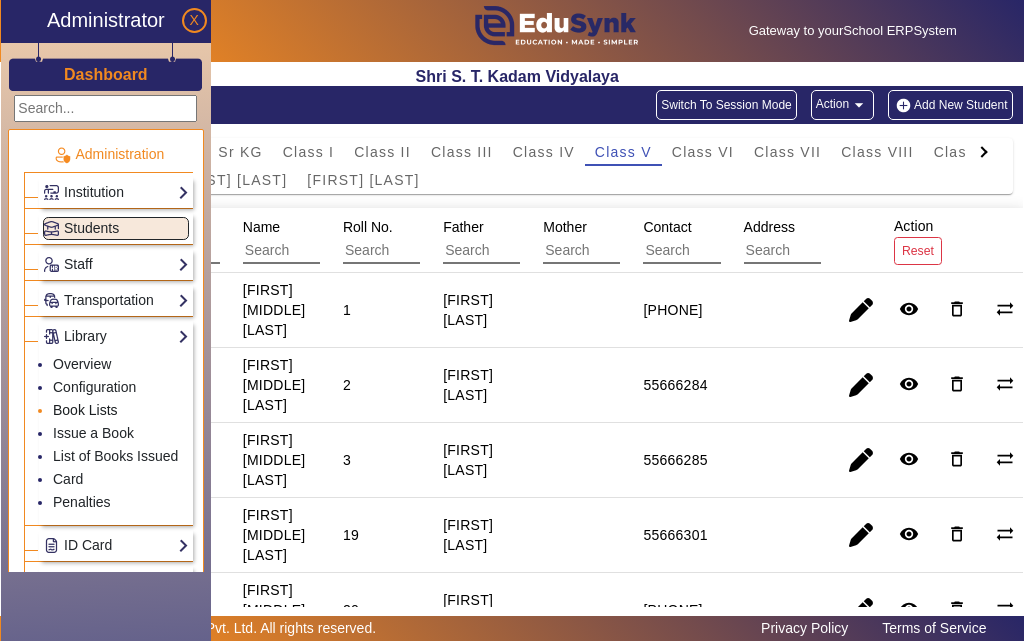 click on "Book Lists" 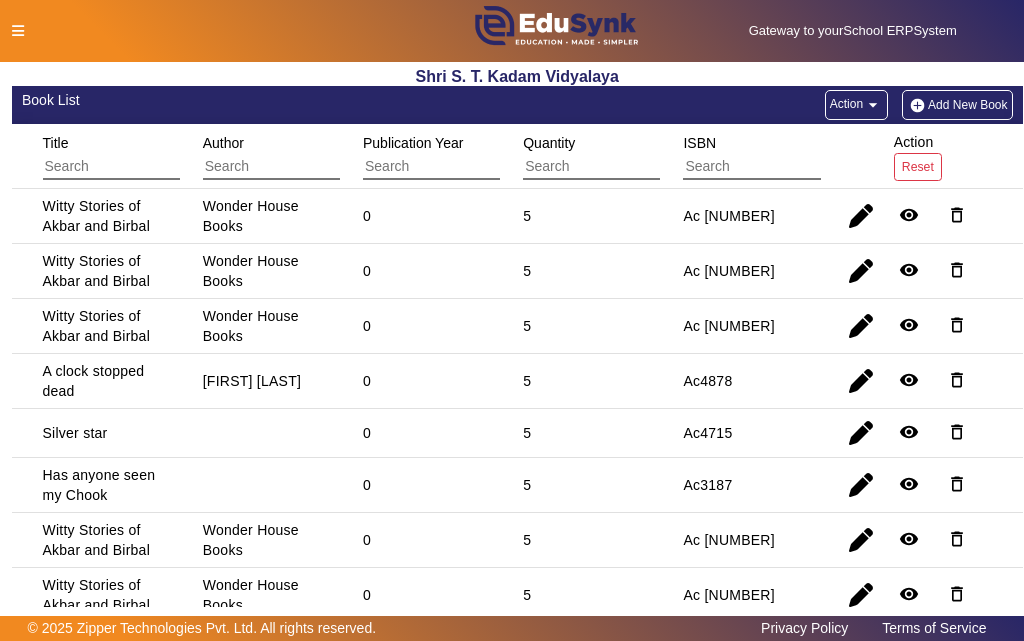 click 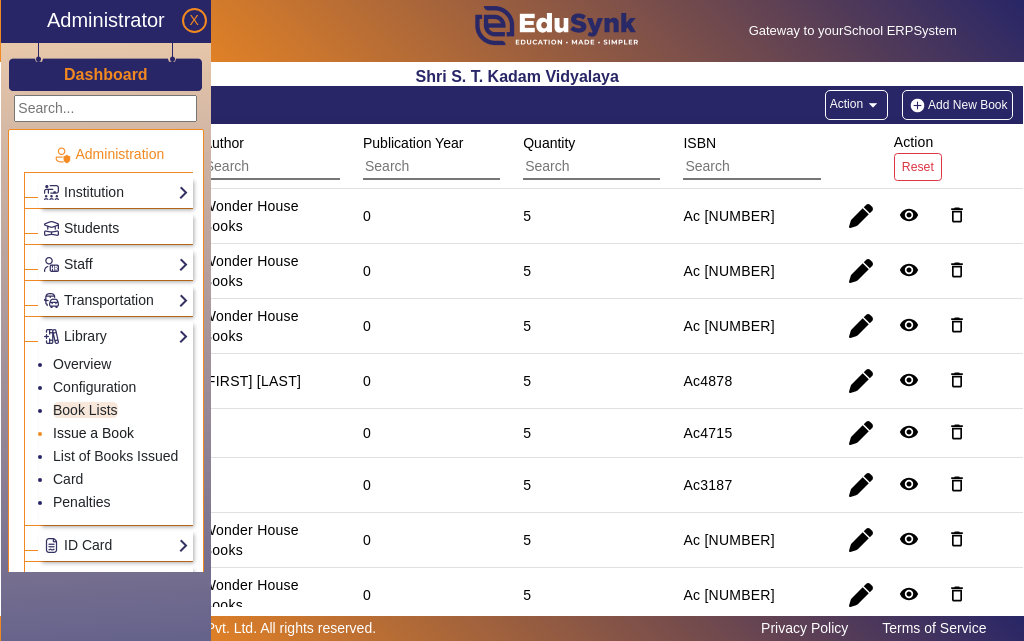 click on "Issue a Book" 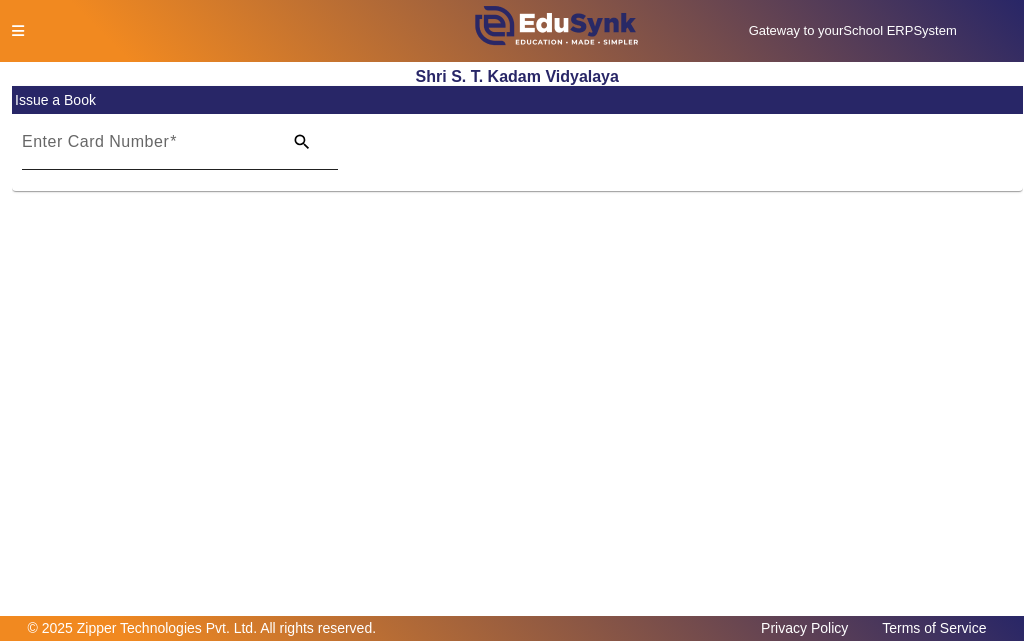 click on "Enter Card Number" at bounding box center [95, 141] 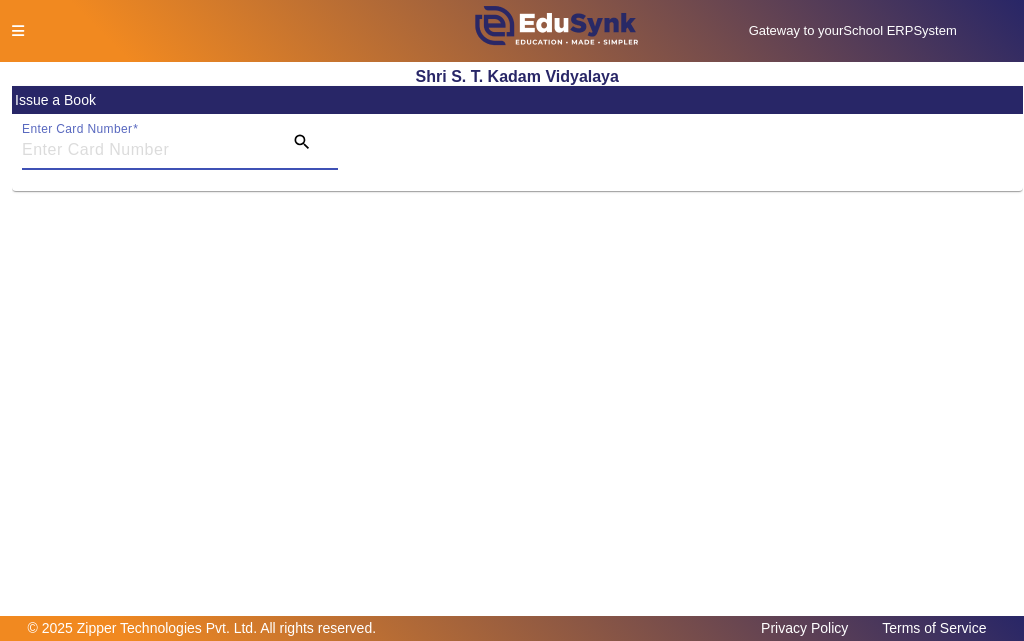 paste on "11620" 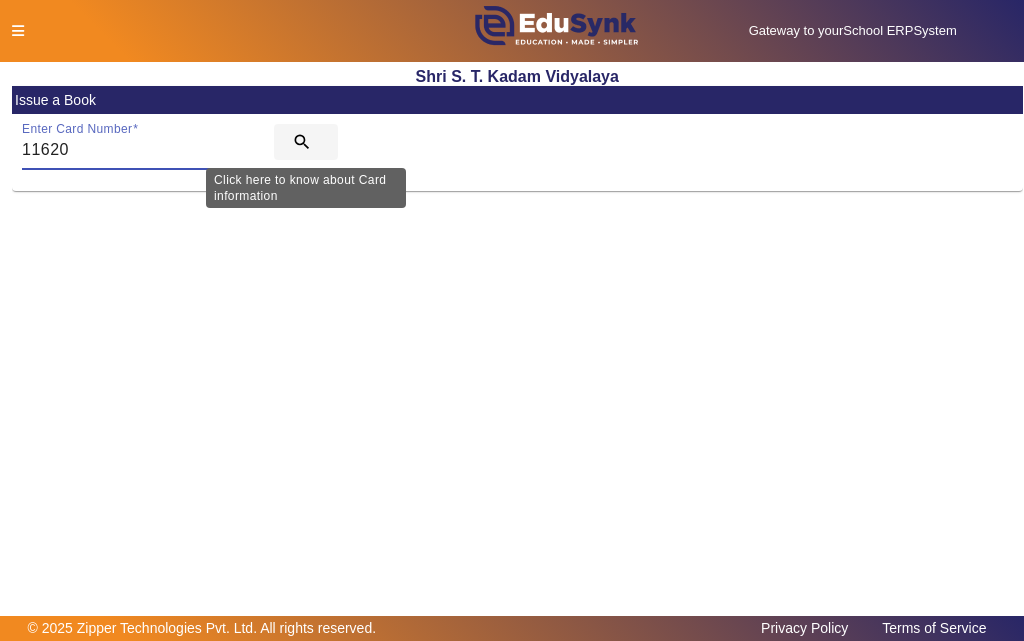 type on "11620" 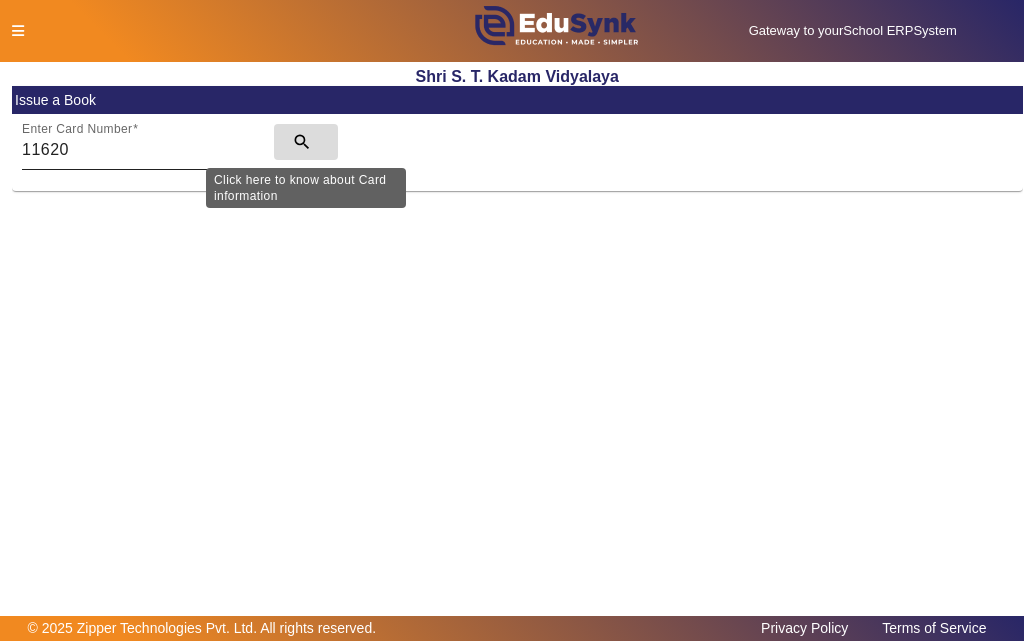 click on "search" 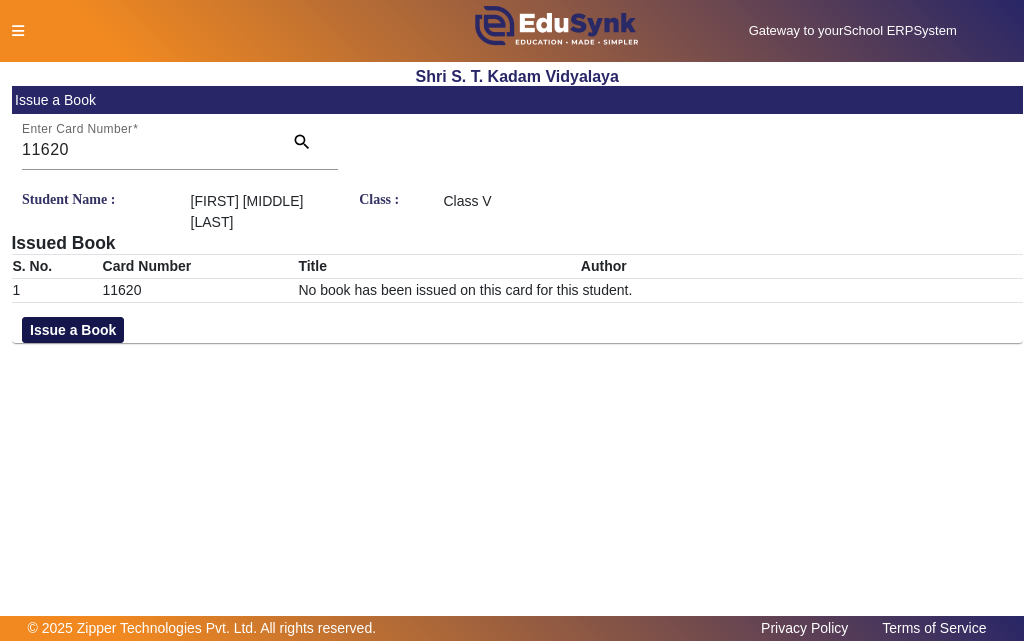 click on "Issue a Book" 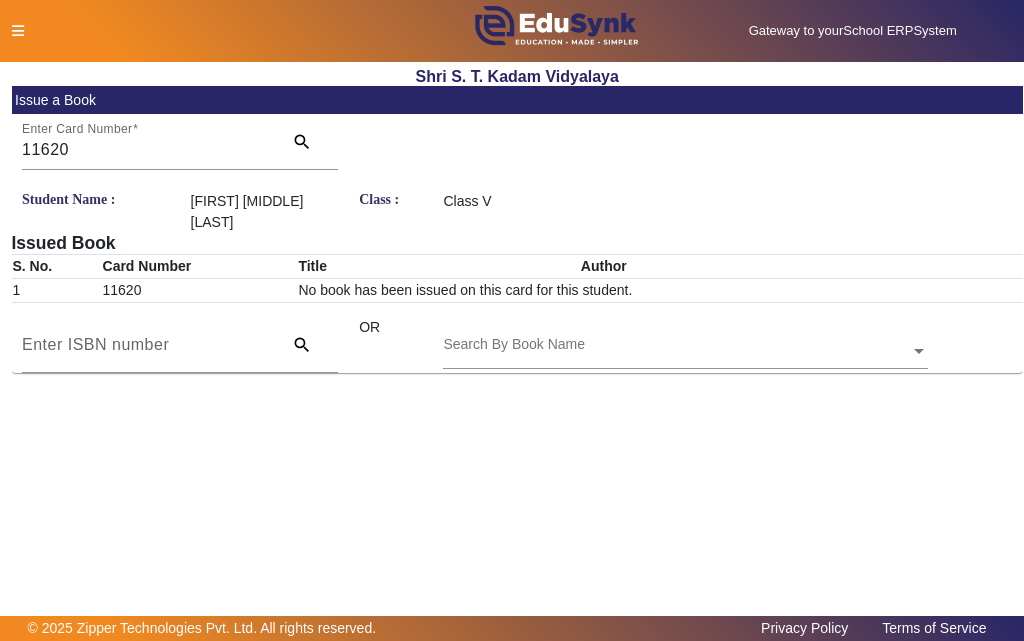 click on "Search By Book Name" 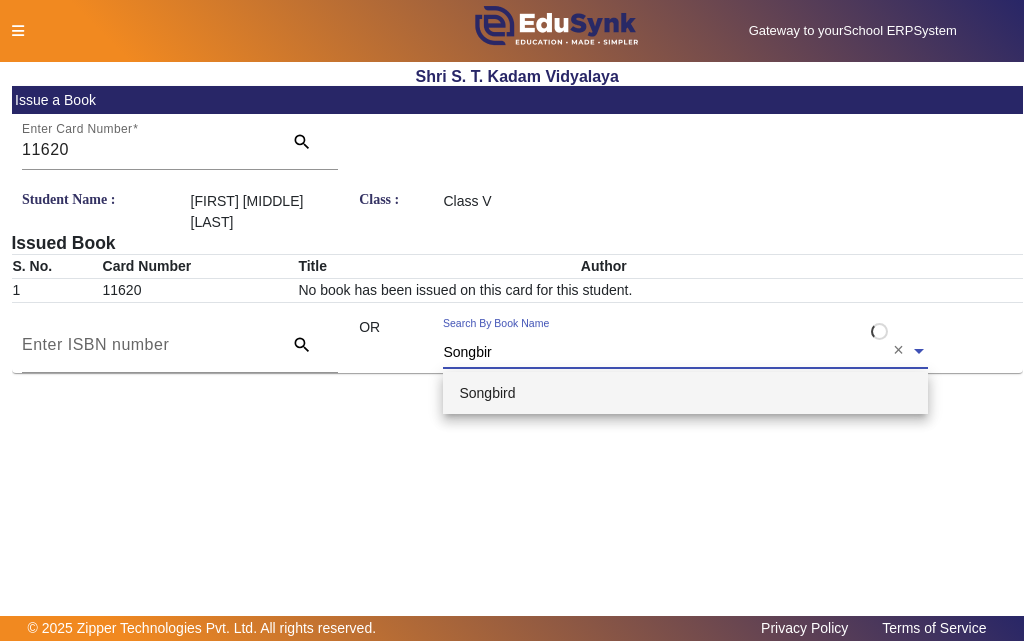 type on "Songbird" 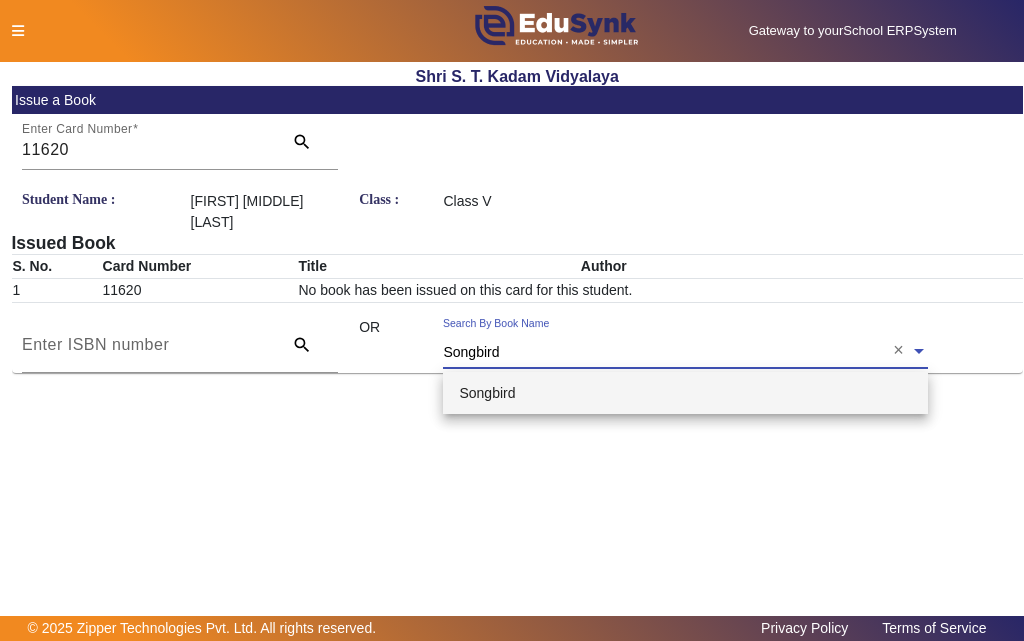 click on "Songbird" at bounding box center (685, 393) 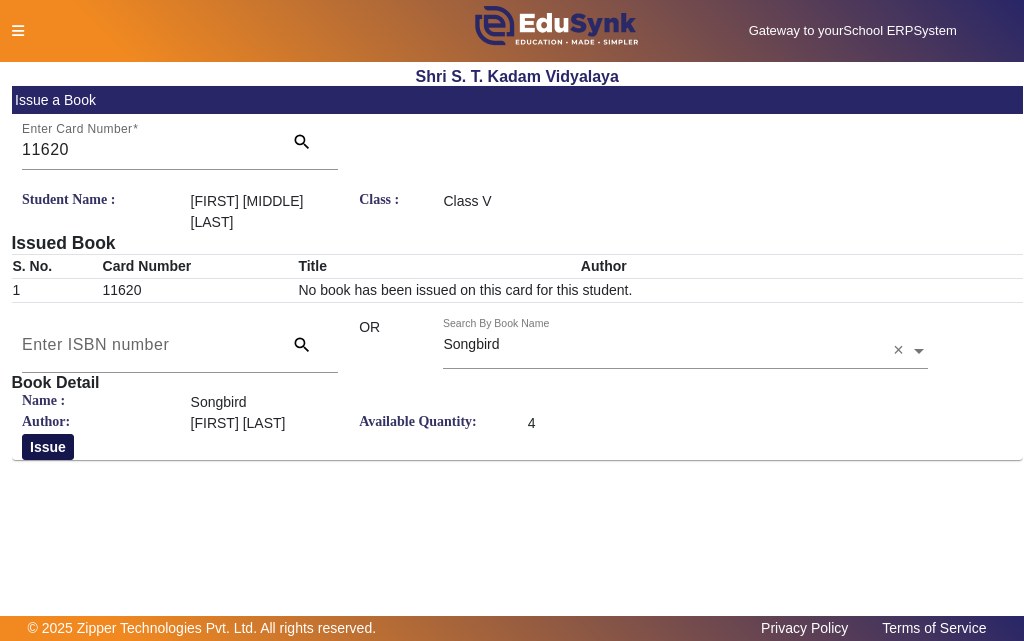 click on "Issue" 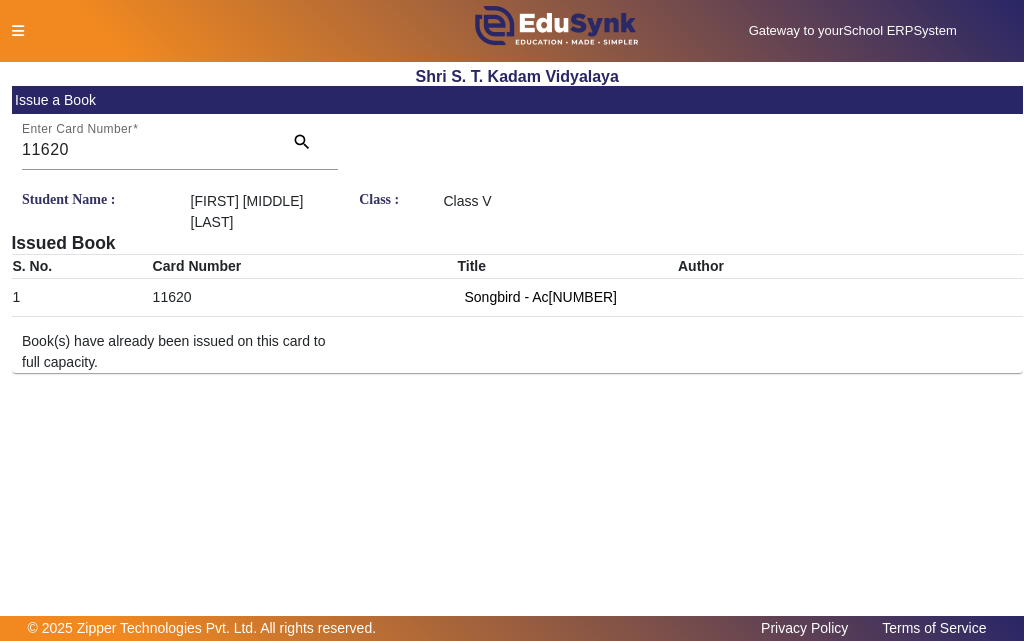 click 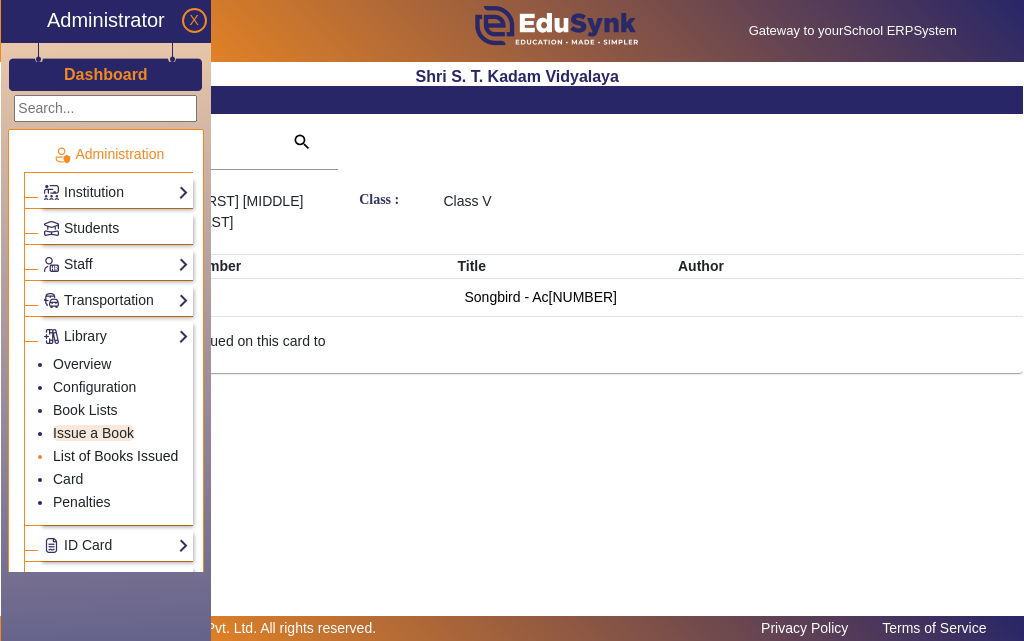 click on "List of Books Issued" 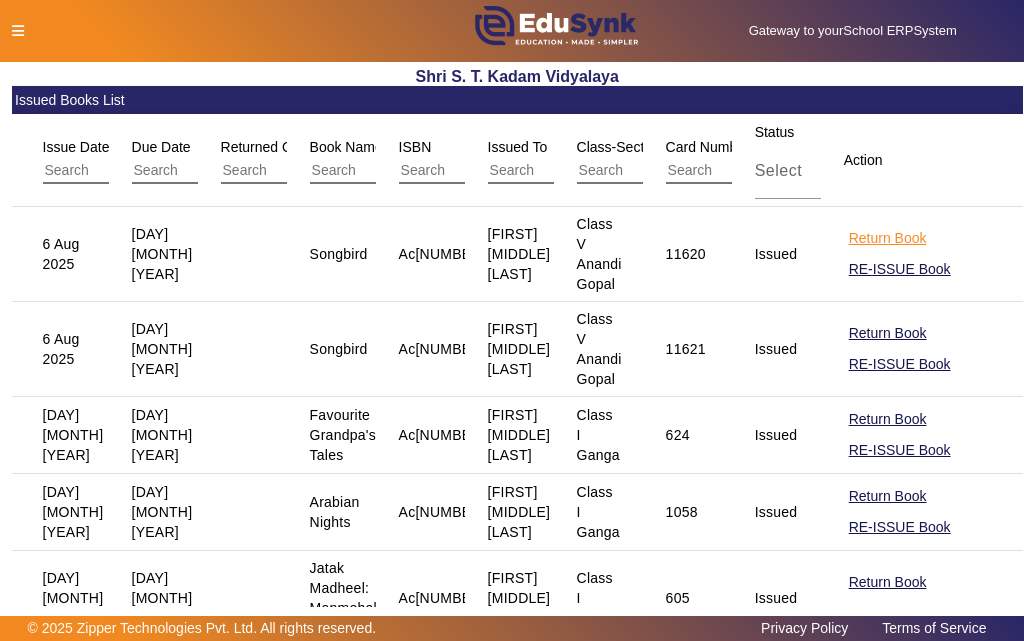 click on "Return Book" at bounding box center [888, 333] 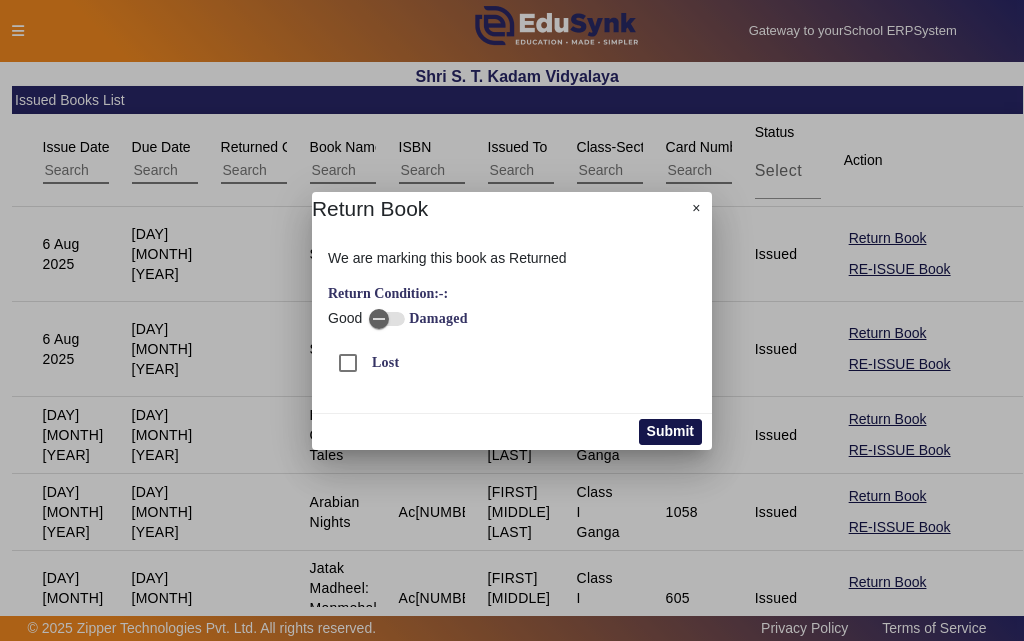 click on "Submit" at bounding box center [670, 432] 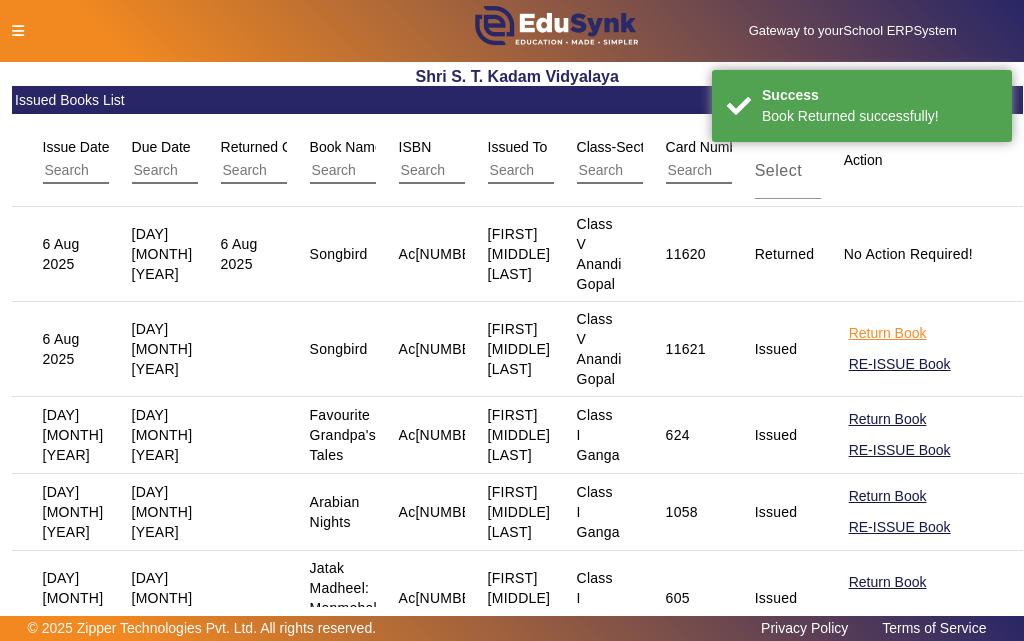 click on "Return Book" at bounding box center (888, 419) 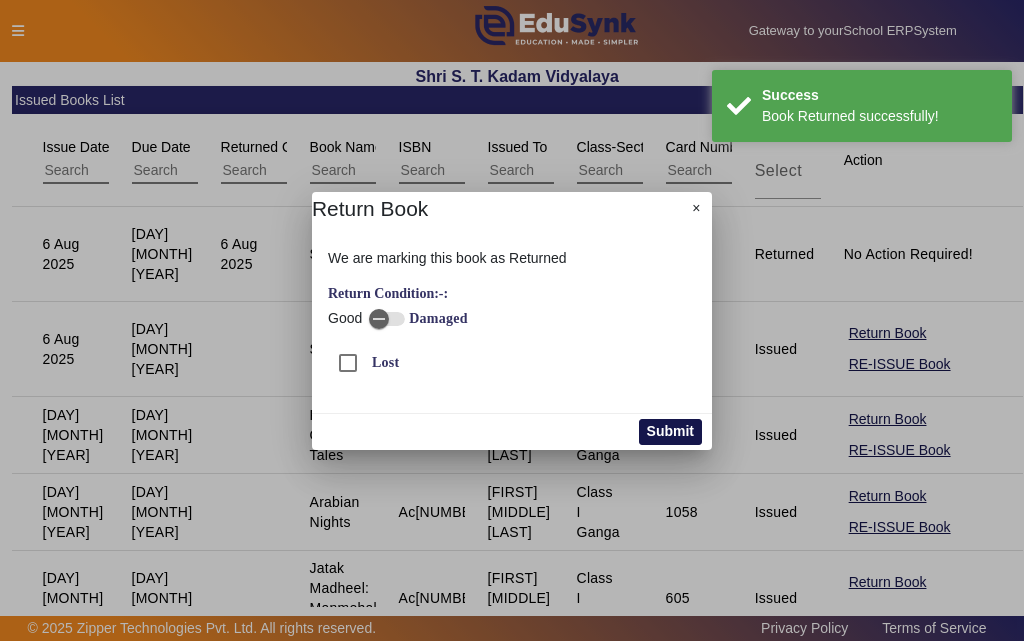 click on "Submit" at bounding box center [670, 432] 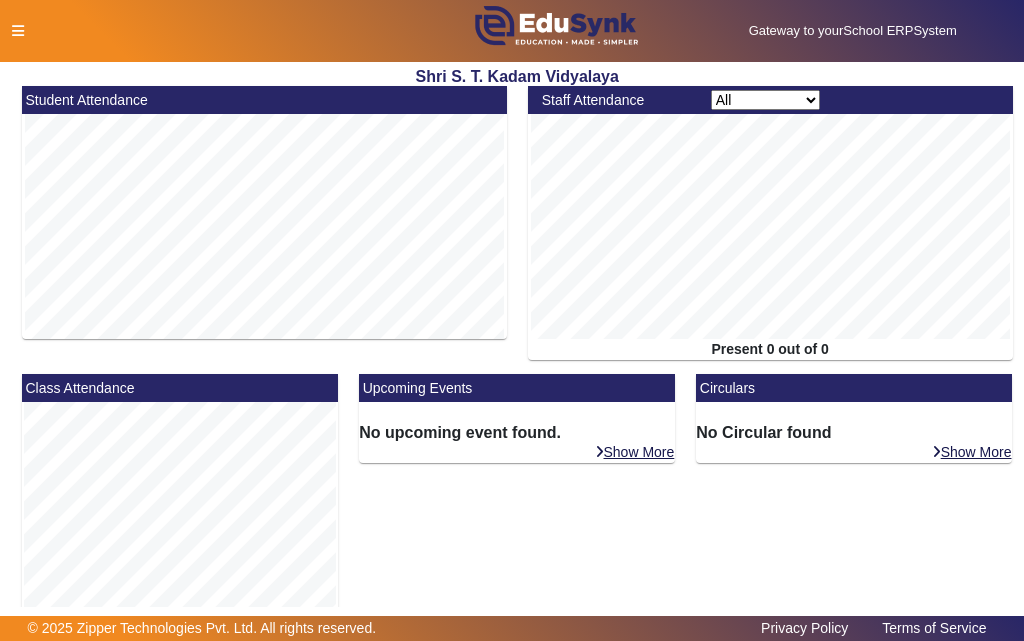 scroll, scrollTop: 0, scrollLeft: 0, axis: both 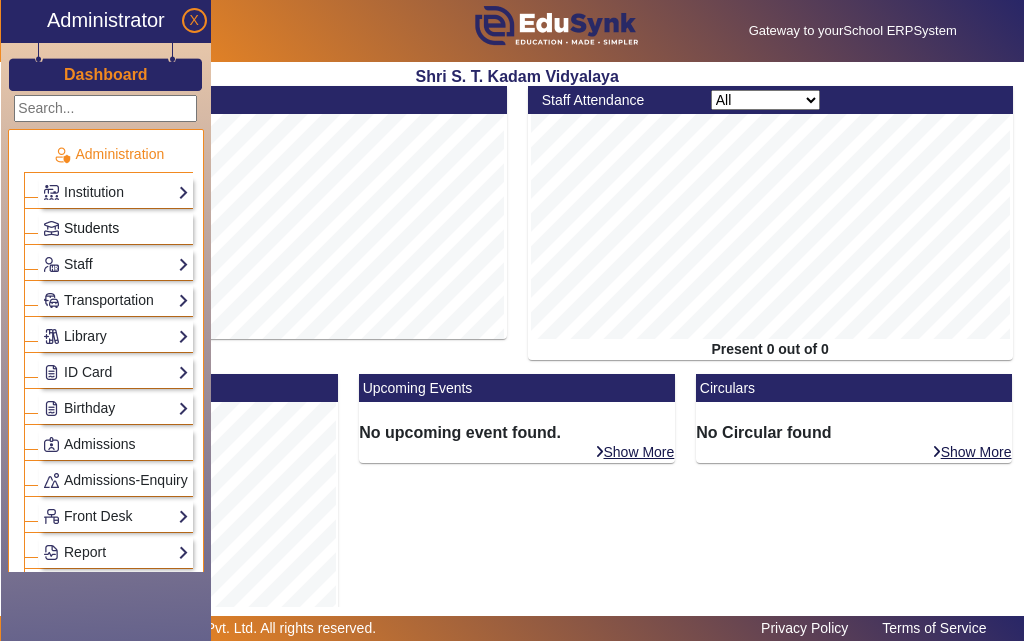 click on "Students" 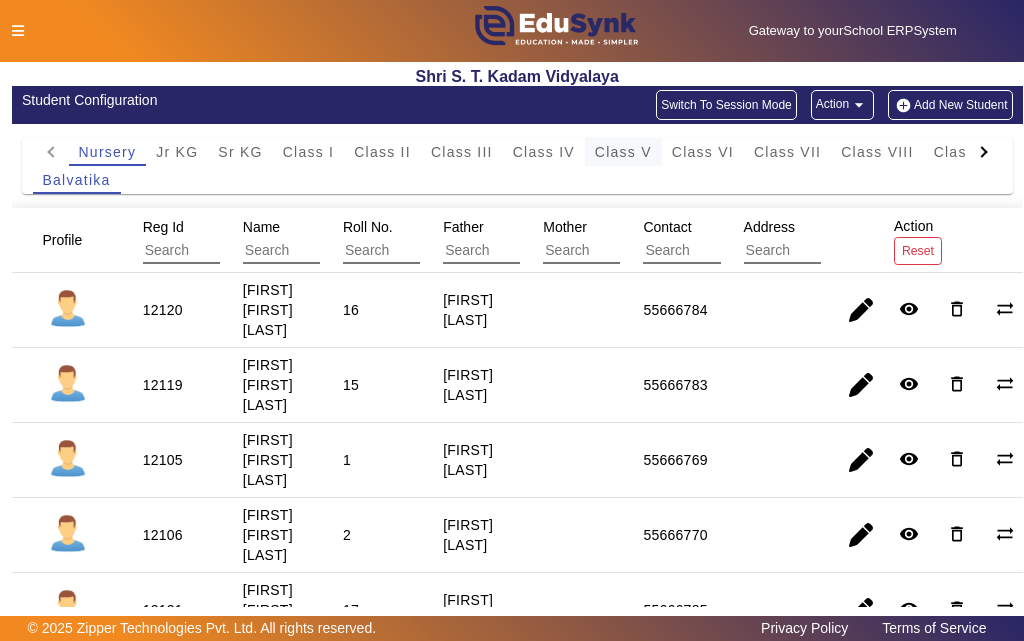 click on "Class V" at bounding box center [623, 152] 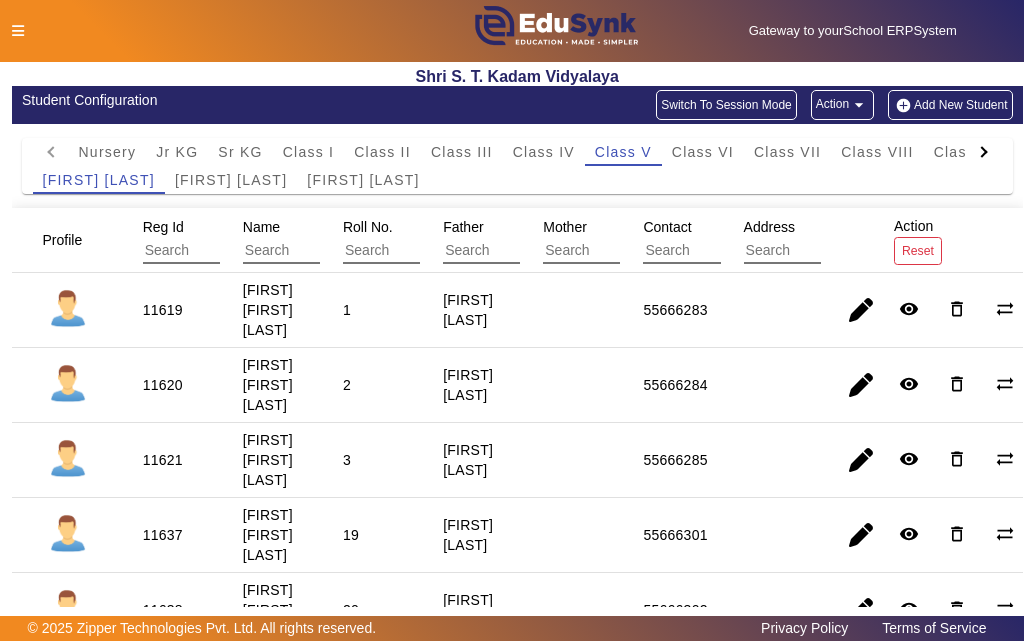 click on "11619" at bounding box center [163, 385] 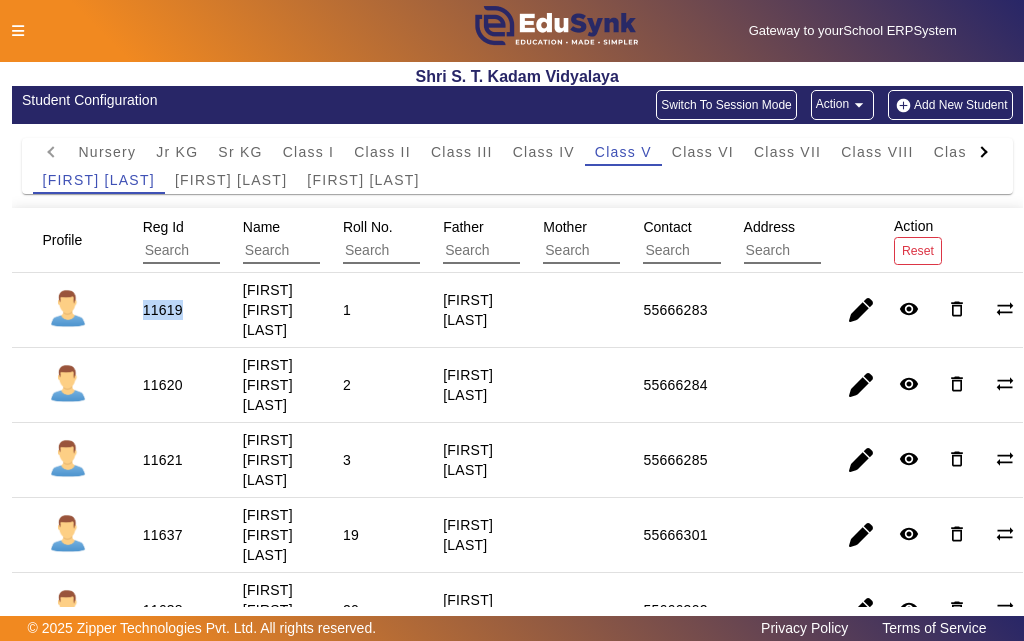 click on "11619" at bounding box center (163, 385) 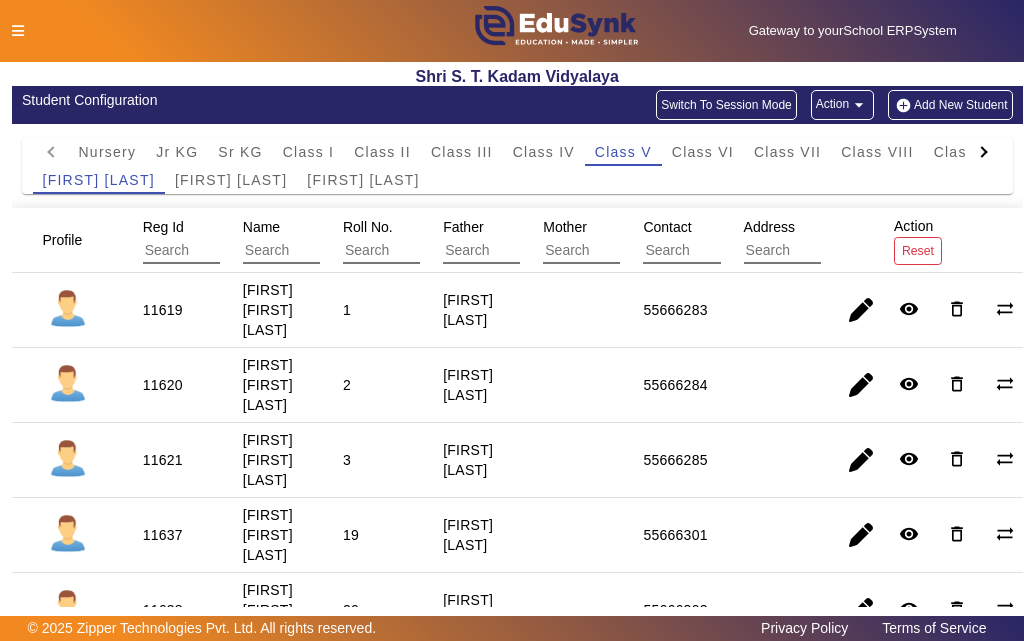 click 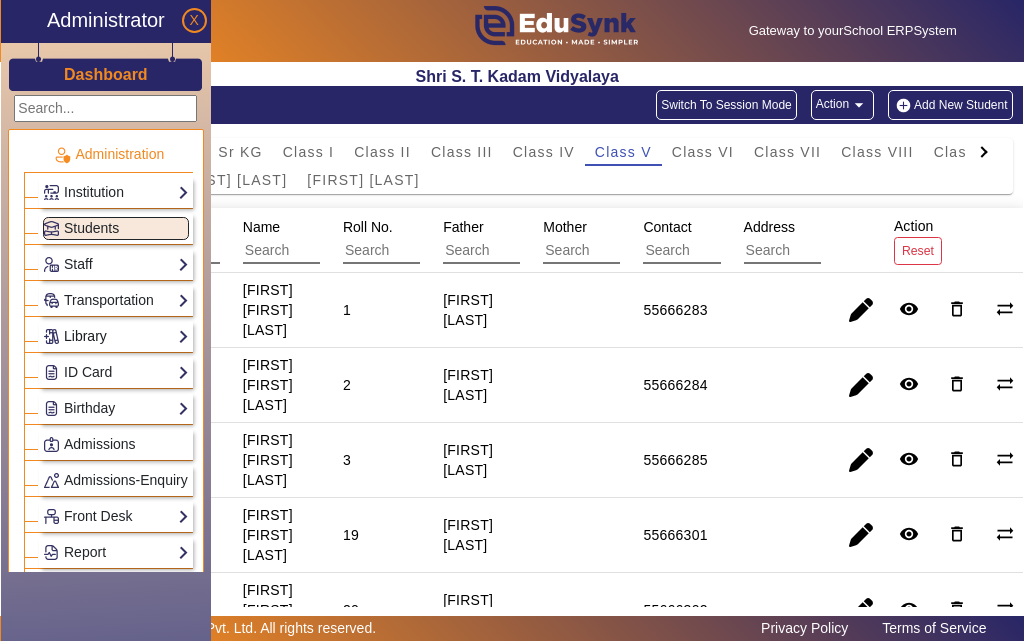 click on "Library" 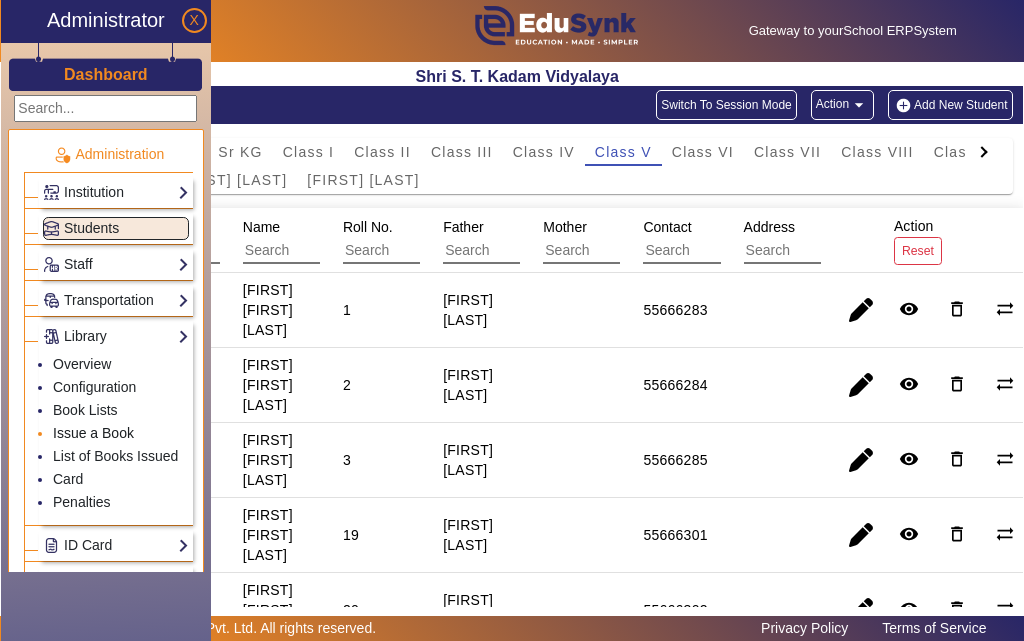 click on "Issue a Book" 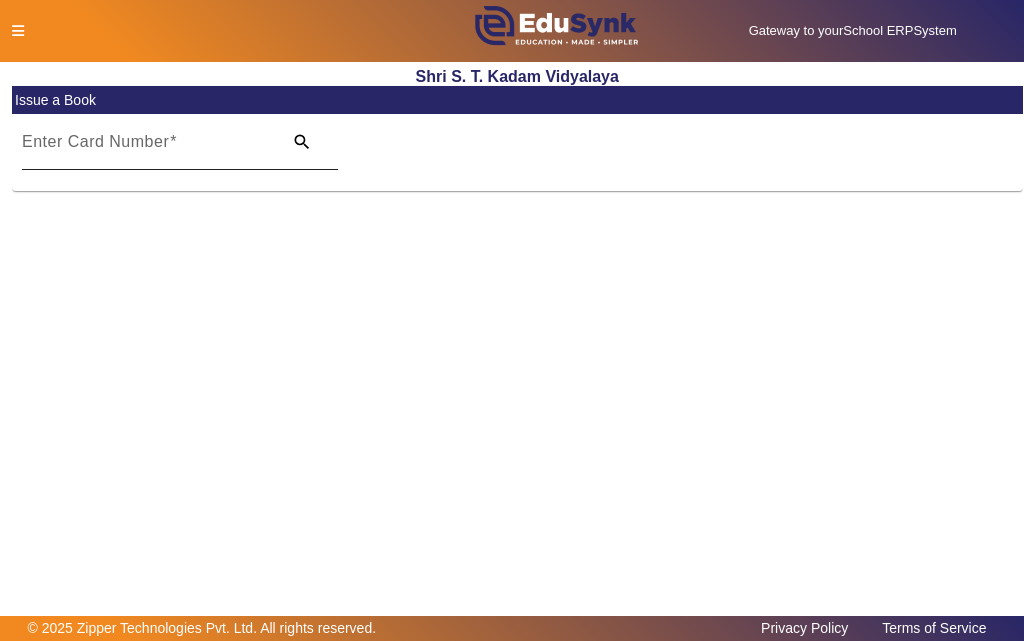 drag, startPoint x: 127, startPoint y: 148, endPoint x: 196, endPoint y: 137, distance: 69.87131 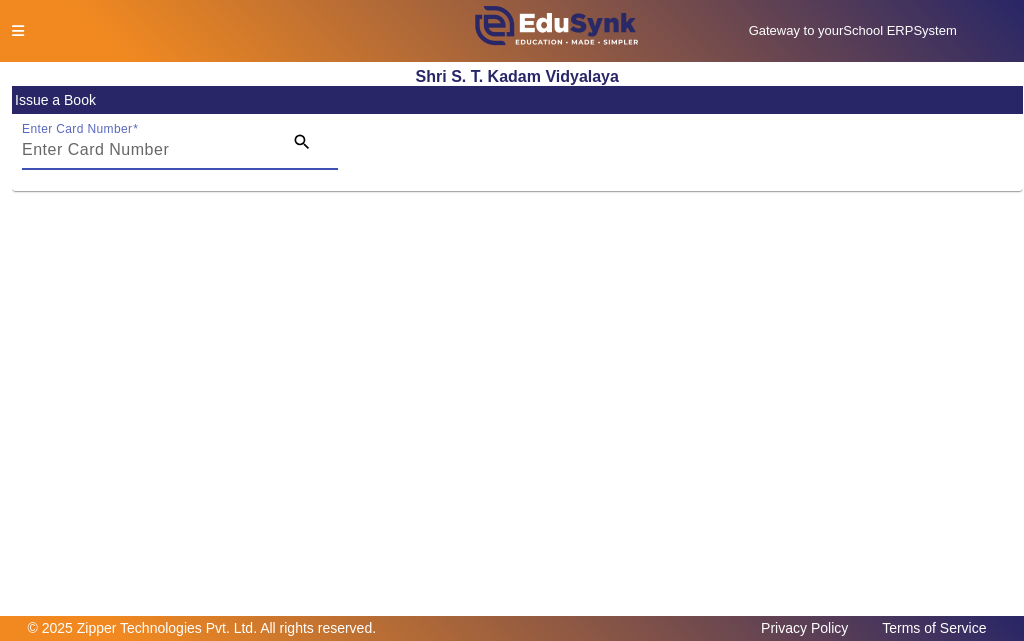 paste on "11619" 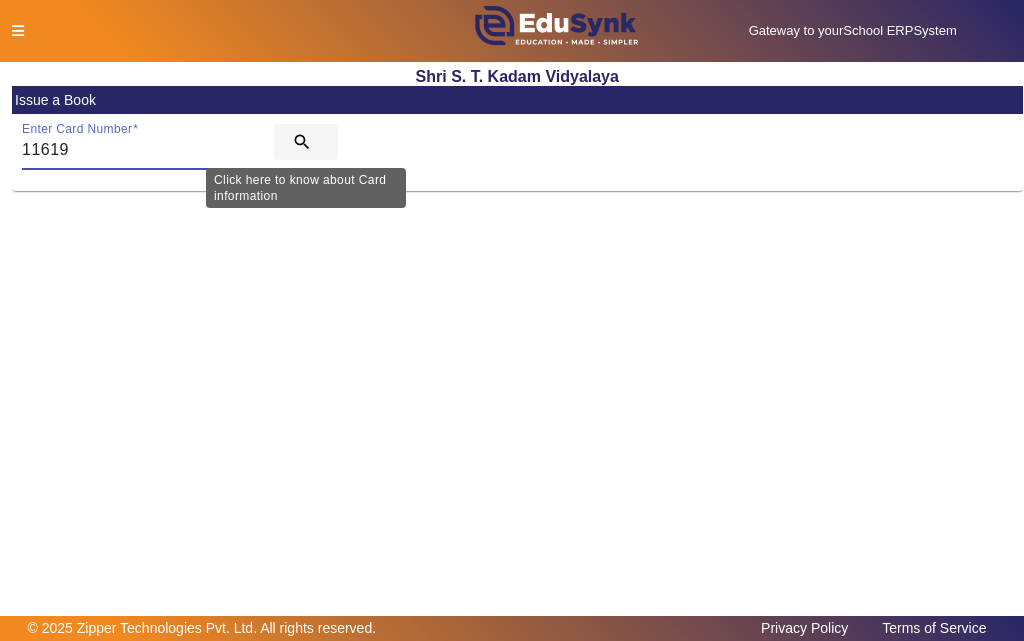 type on "11619" 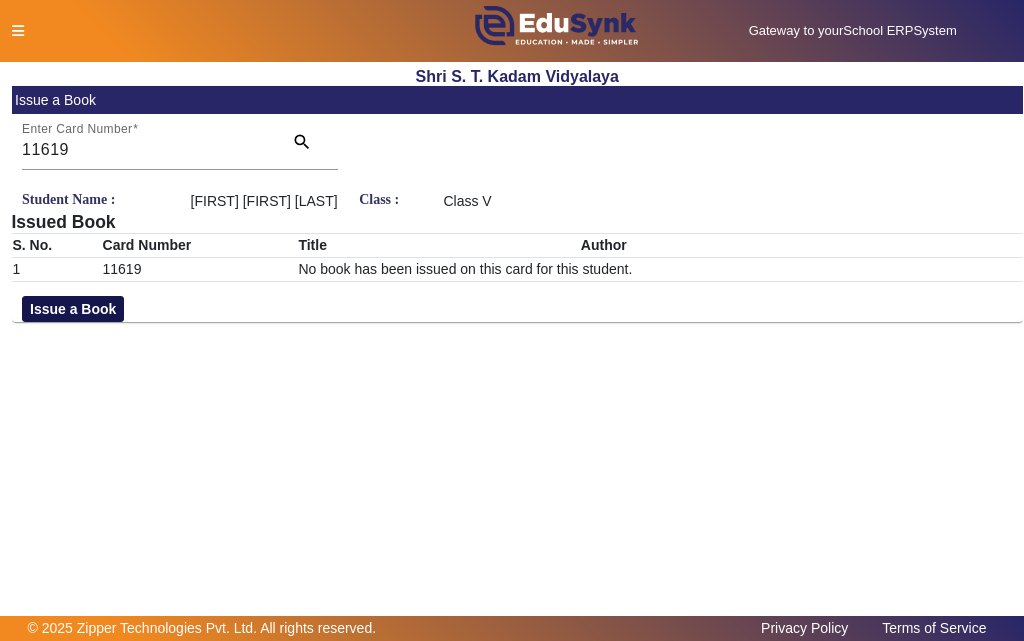 click on "Issue a Book" 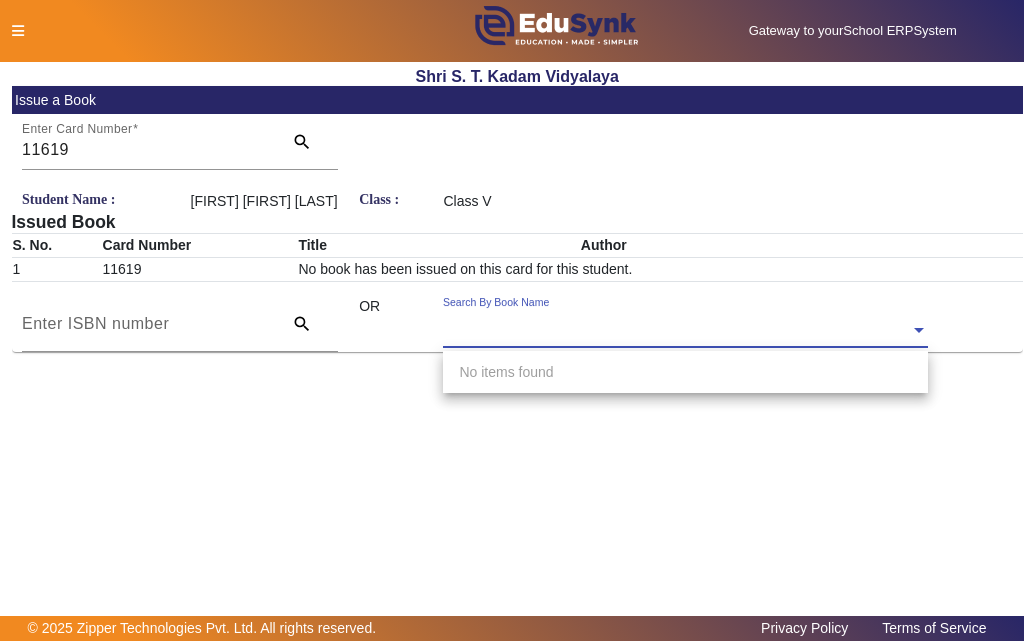 click 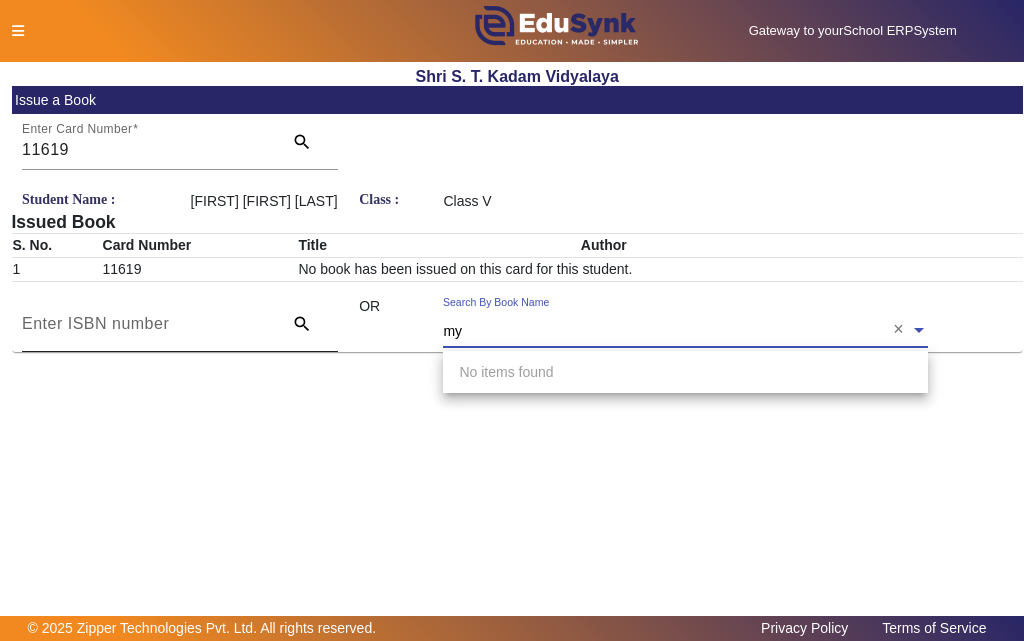 type on "my" 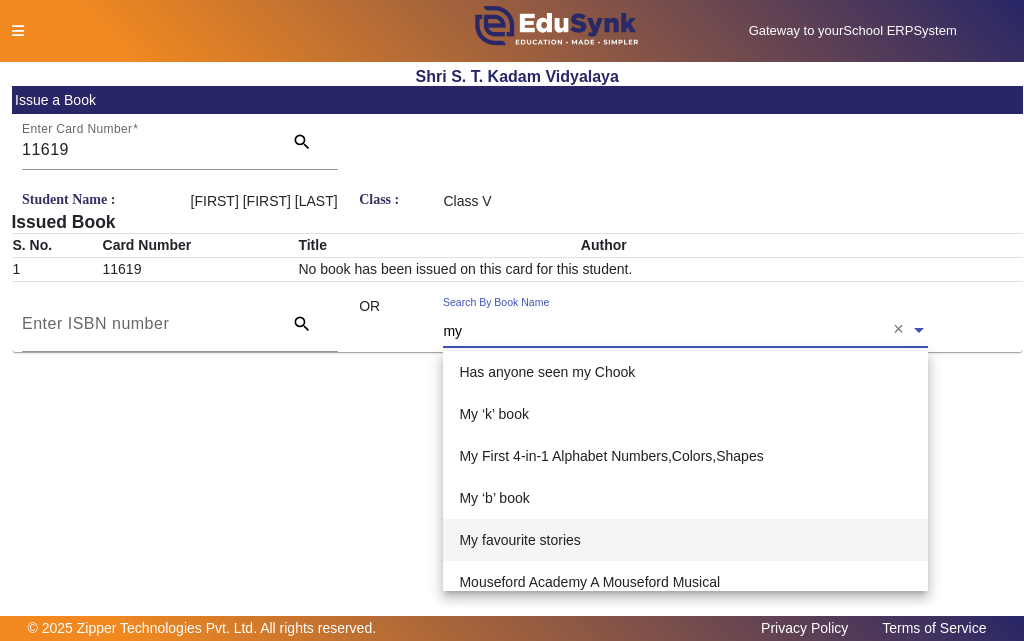 click on "My favourite stories" at bounding box center [519, 540] 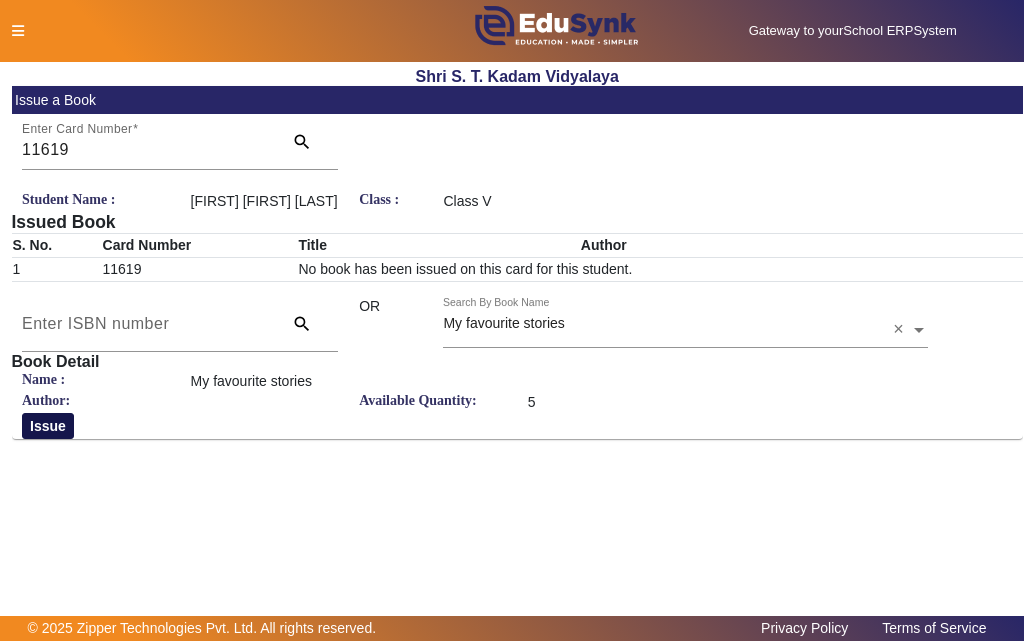 click on "Issue" 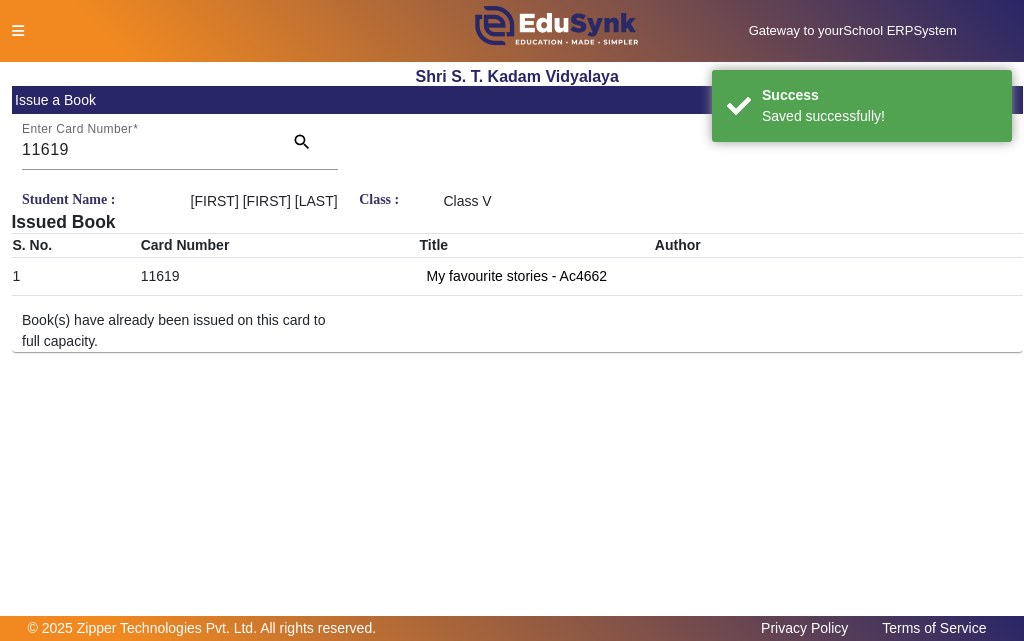 click 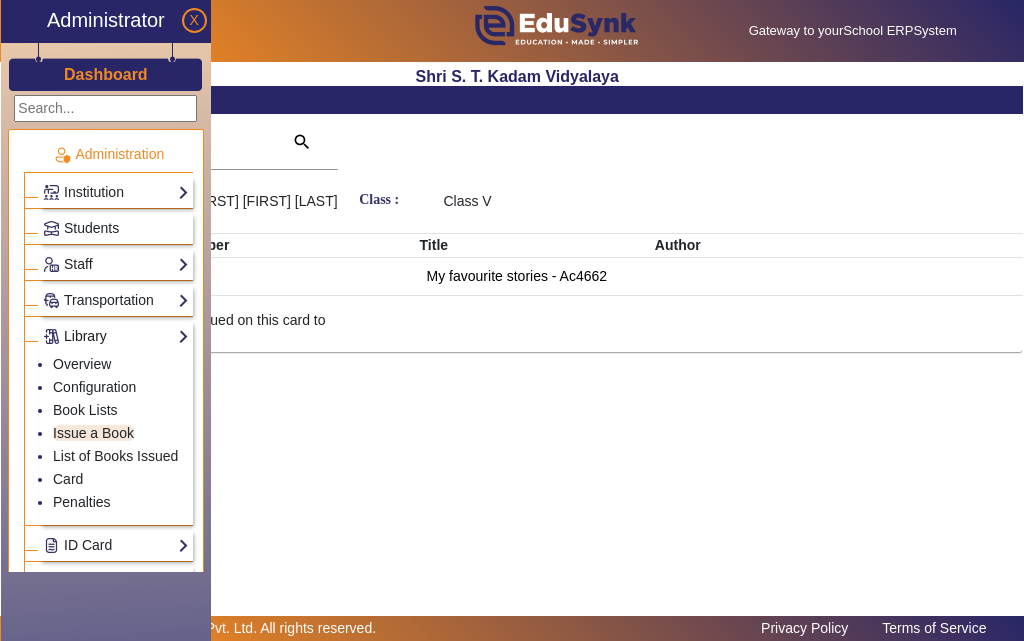 click on "Library" 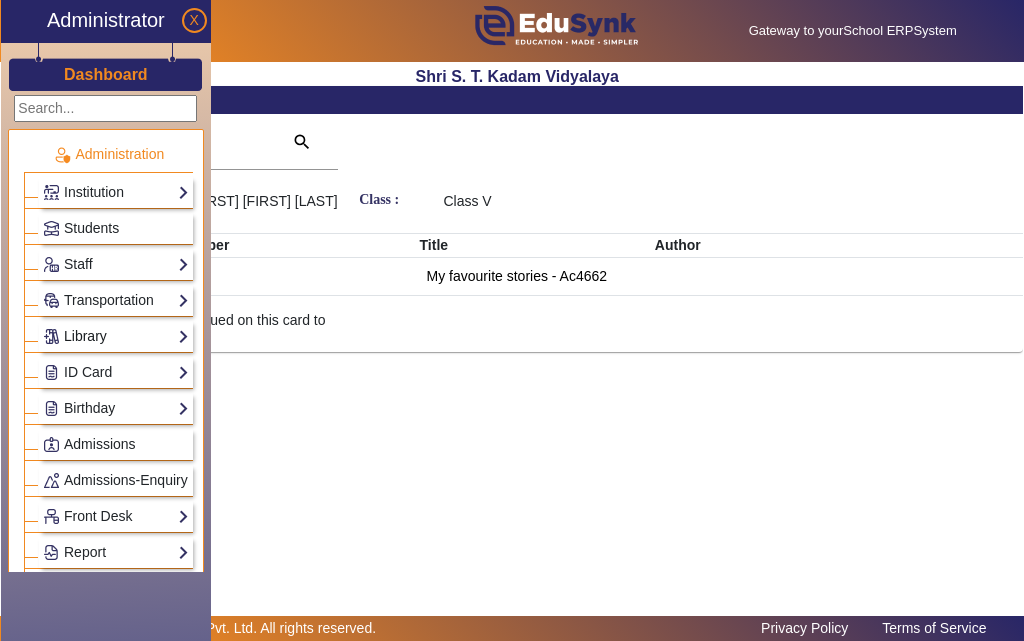 click on "Library" 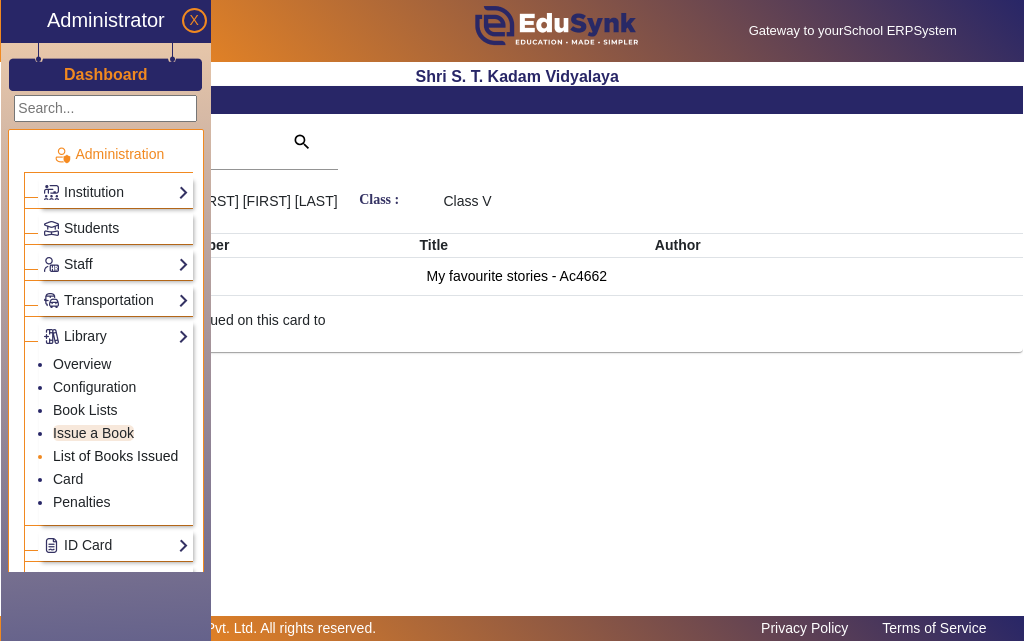 click on "List of Books Issued" 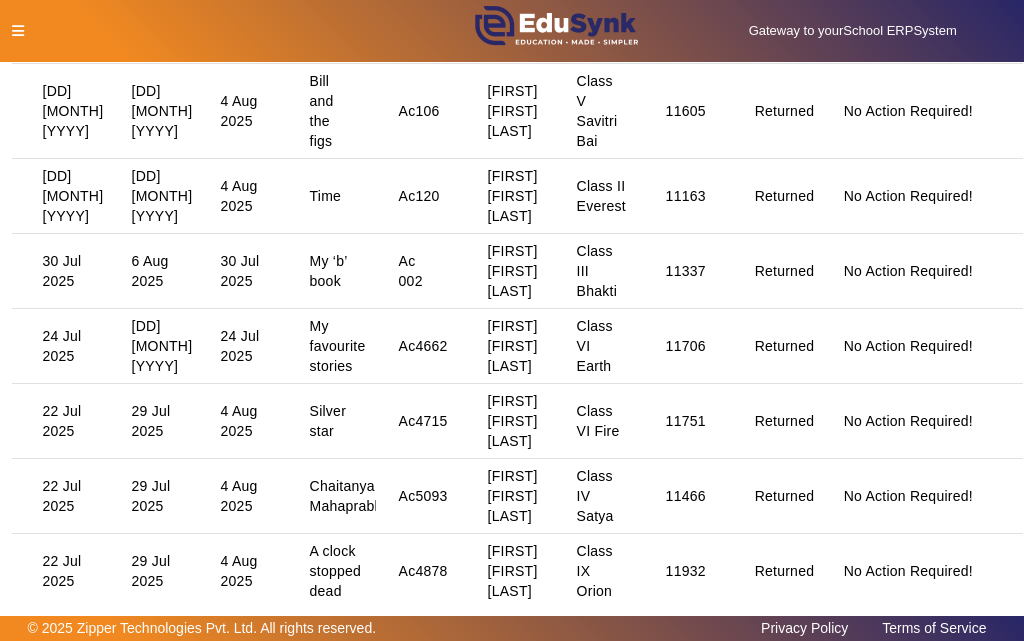 scroll, scrollTop: 1400, scrollLeft: 0, axis: vertical 